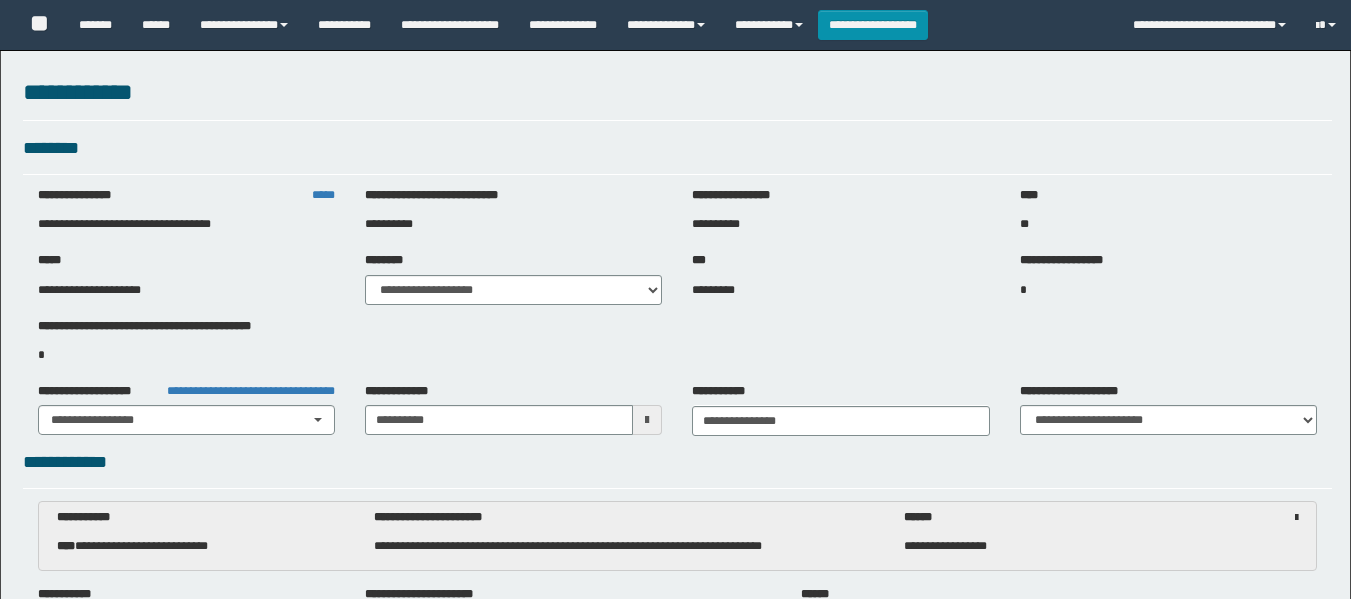 select on "***" 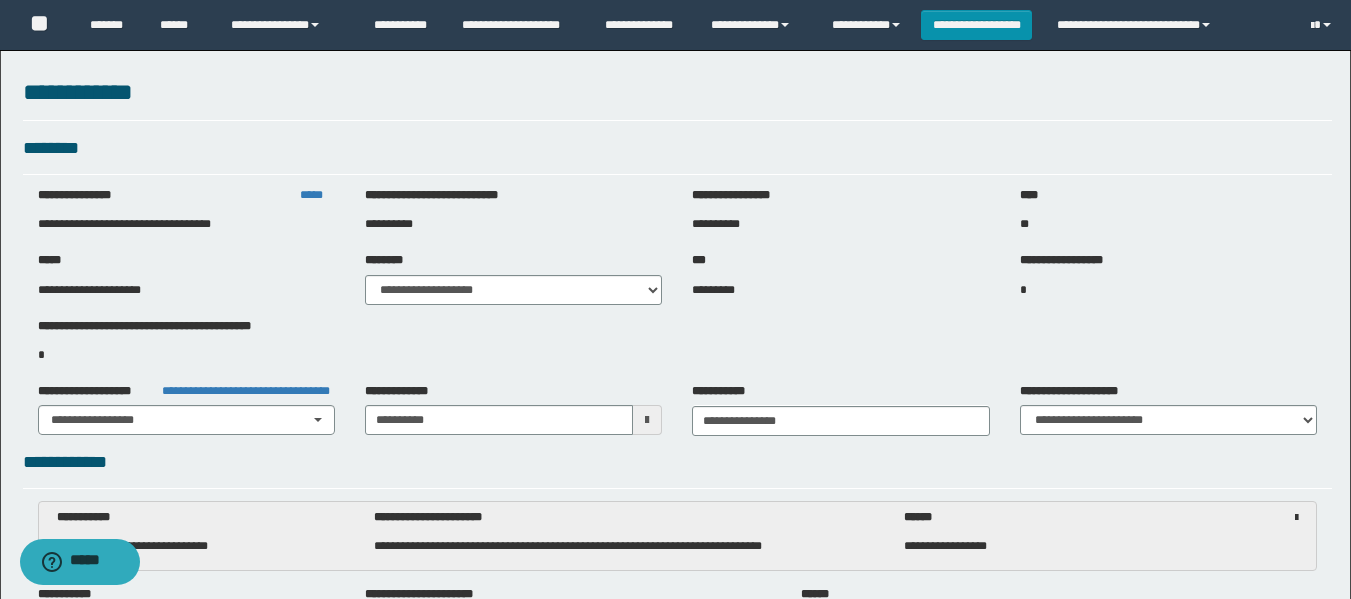 scroll, scrollTop: 2000, scrollLeft: 0, axis: vertical 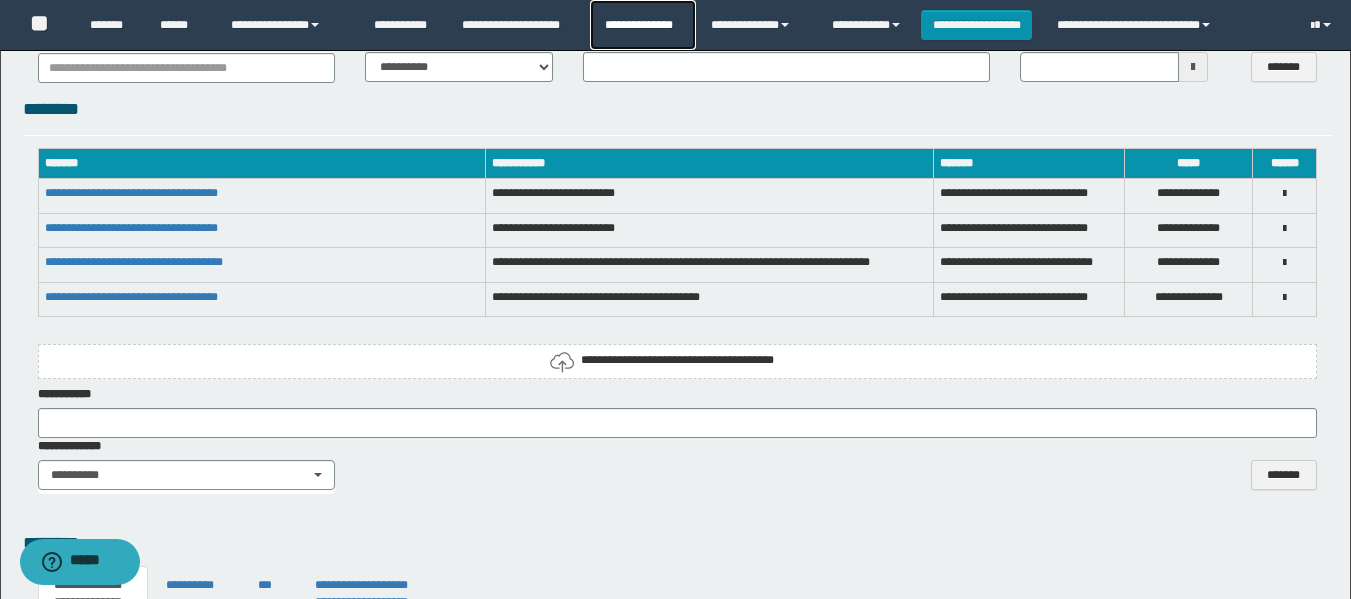 click on "**********" at bounding box center (642, 25) 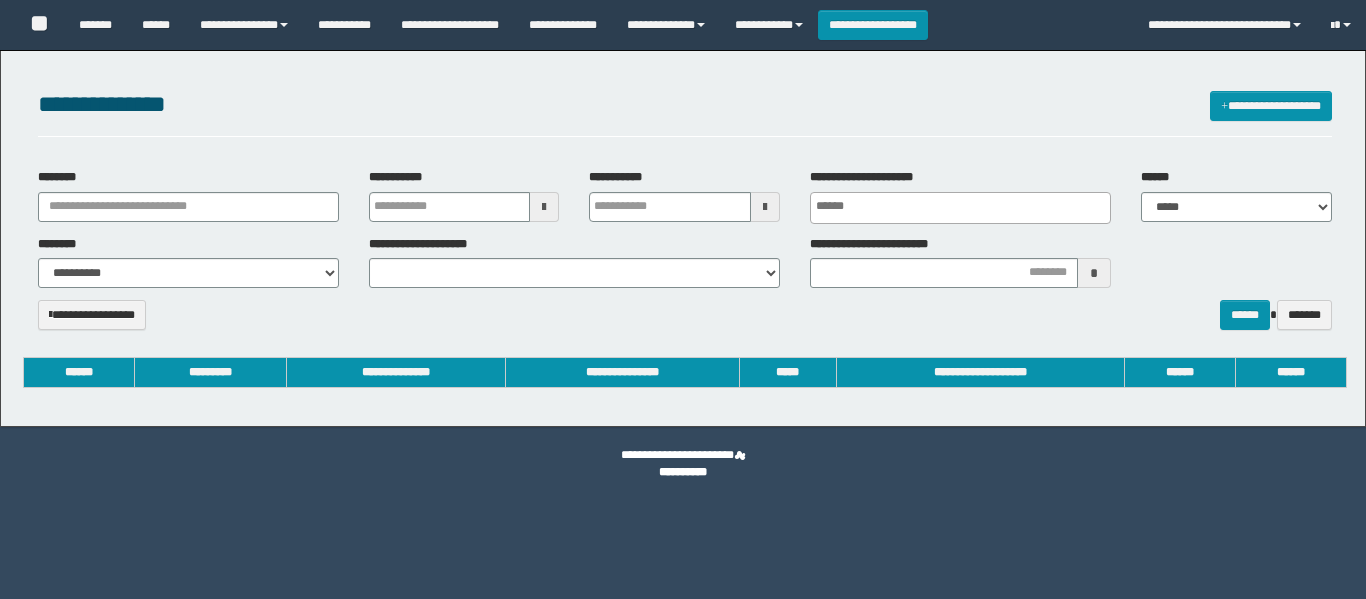 select 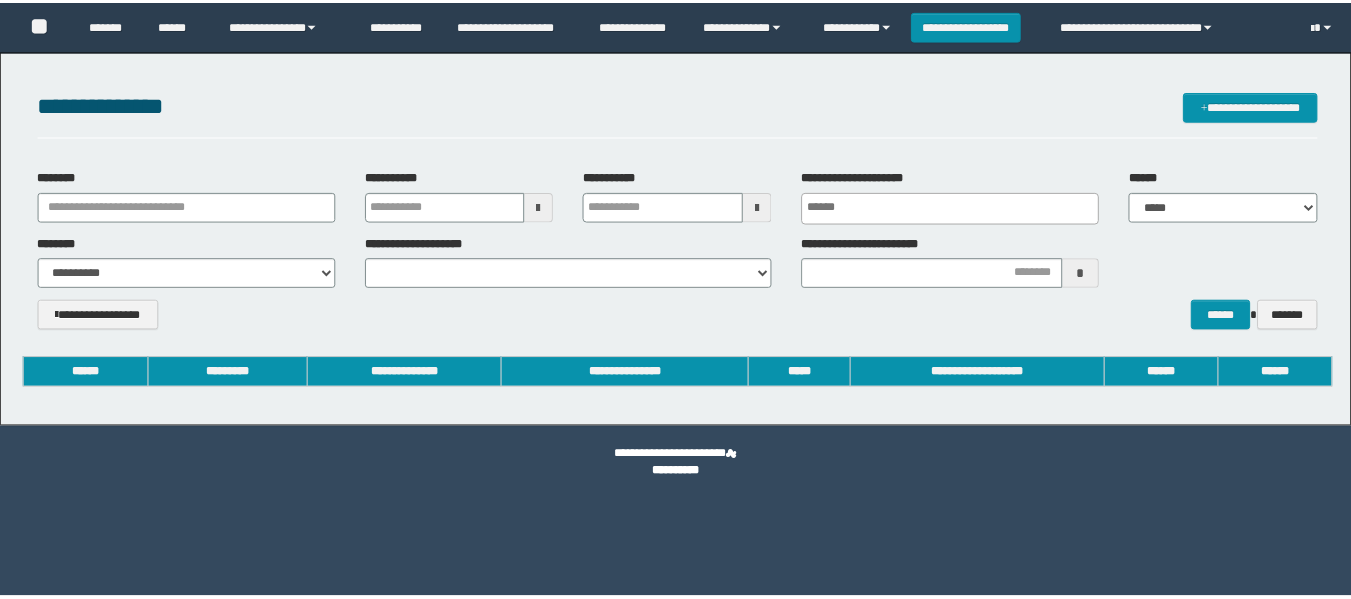 scroll, scrollTop: 0, scrollLeft: 0, axis: both 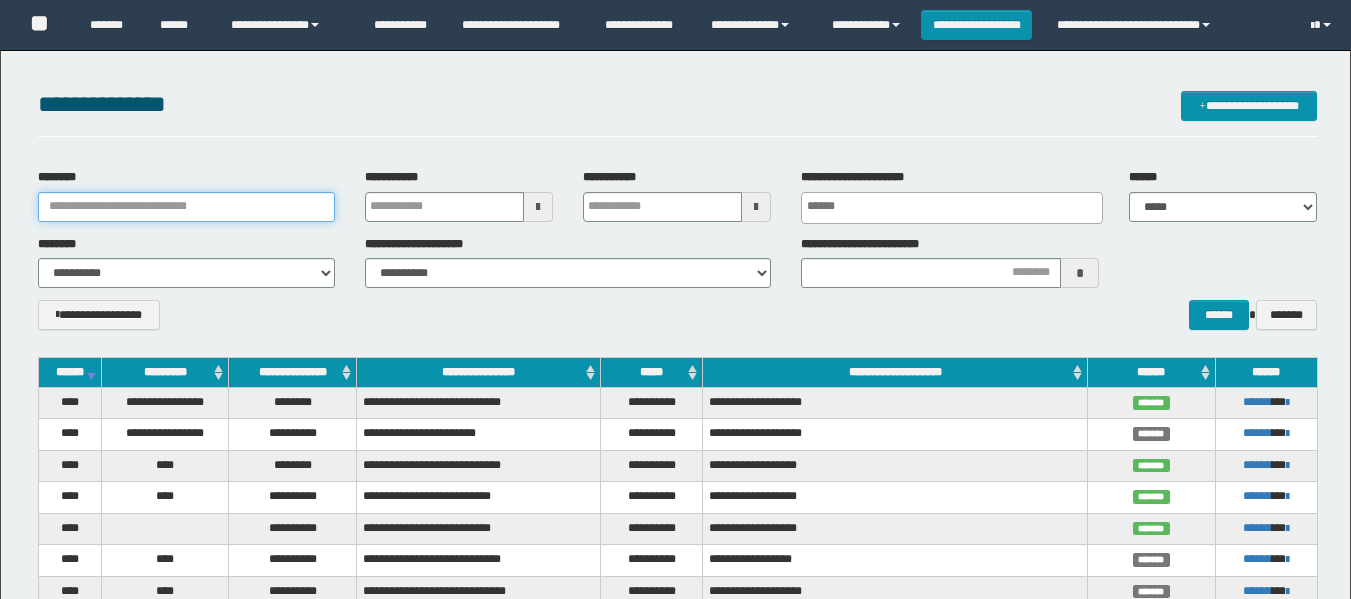 click on "********" at bounding box center [186, 207] 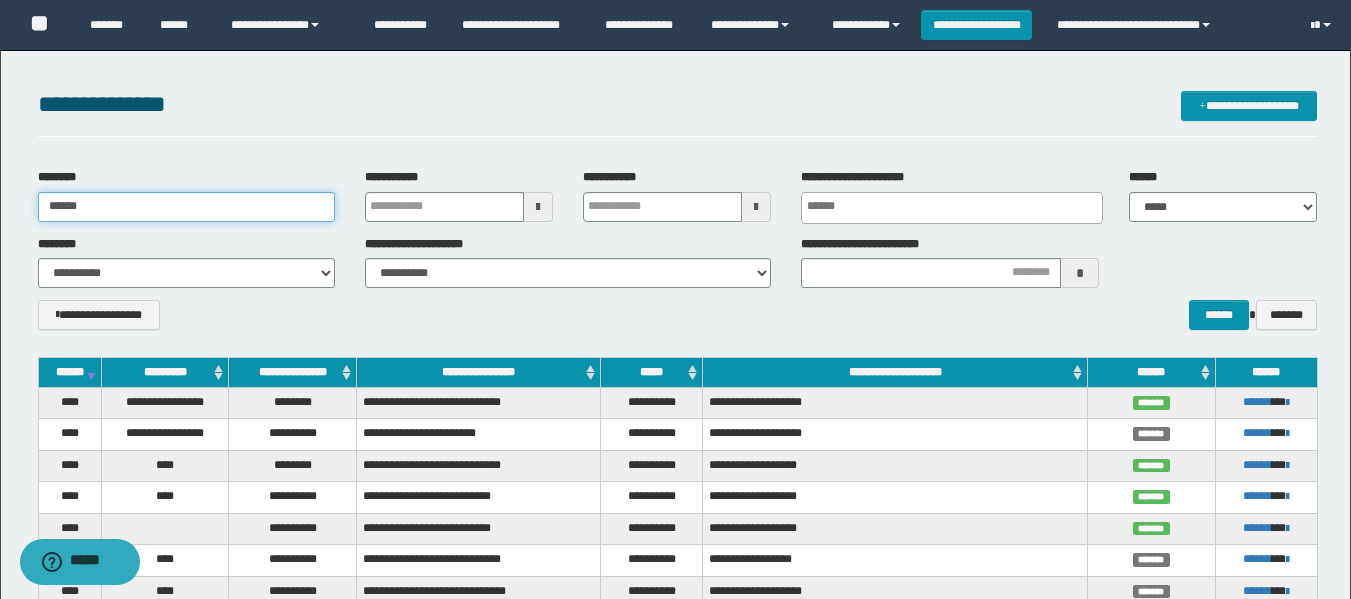 type on "******" 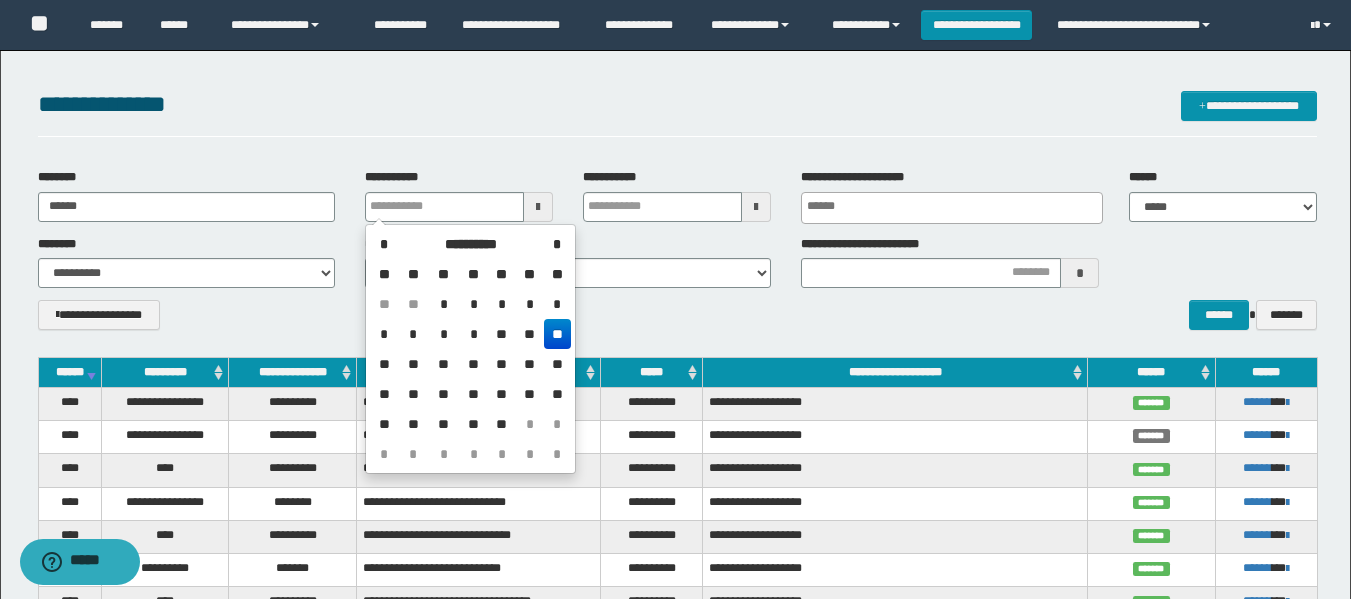 click on "**********" at bounding box center [677, 322] 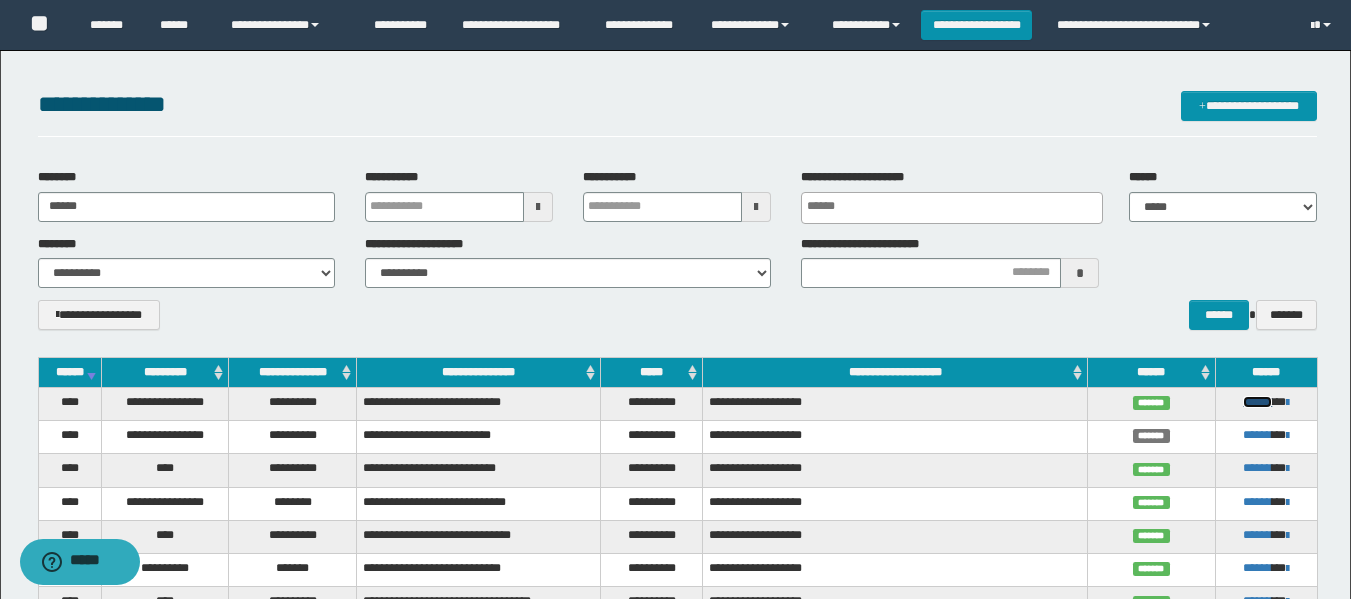 click on "******" at bounding box center (1257, 402) 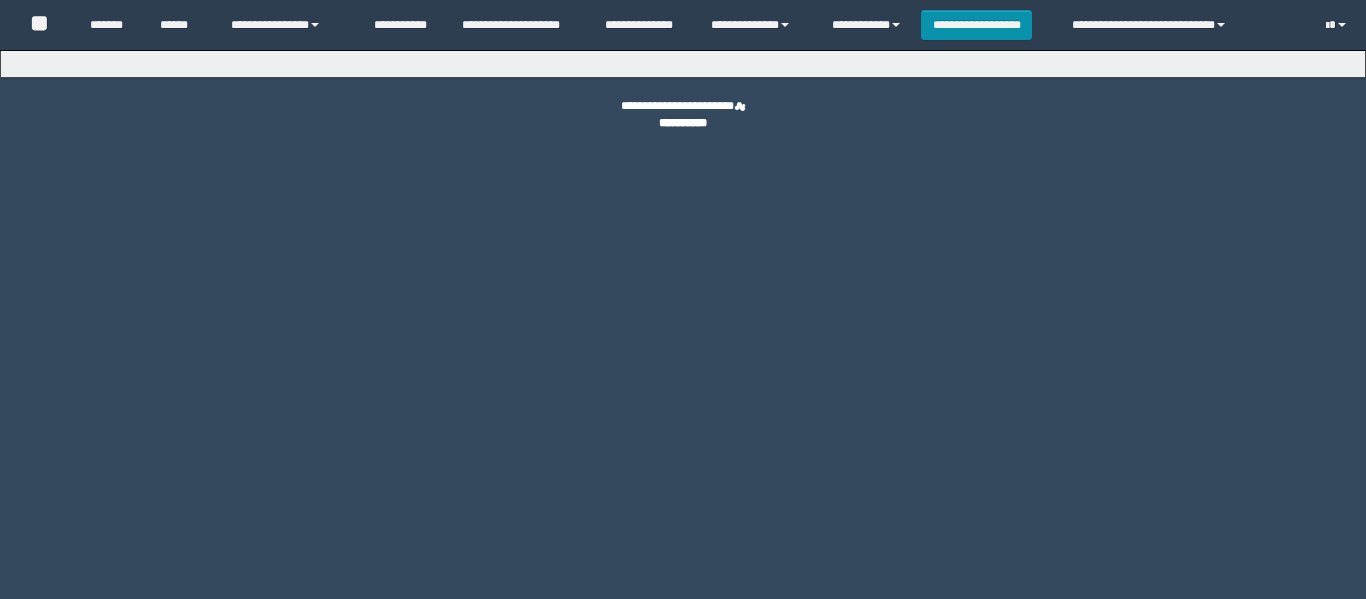 scroll, scrollTop: 0, scrollLeft: 0, axis: both 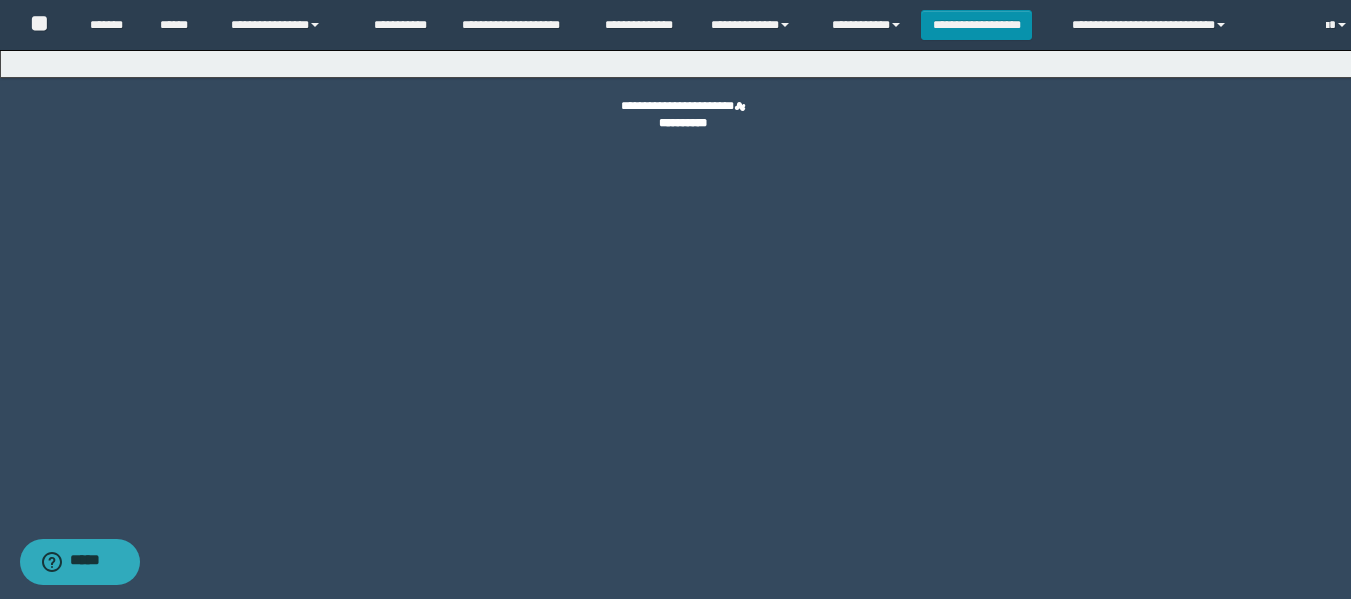 select on "****" 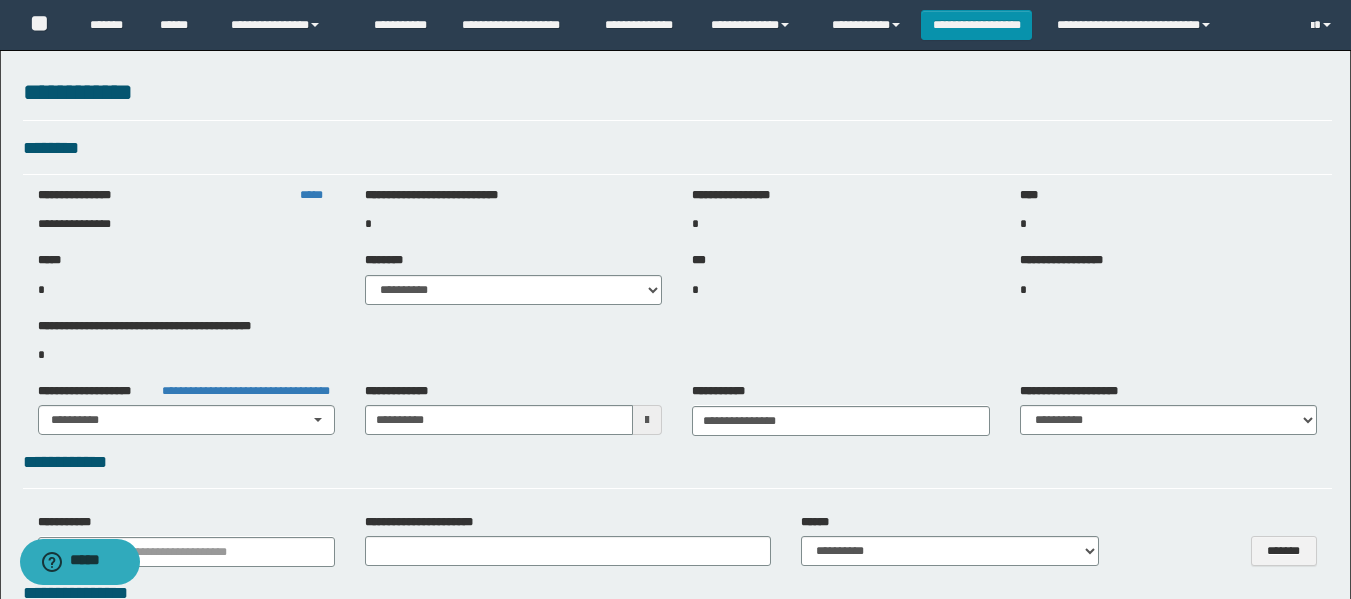 select on "***" 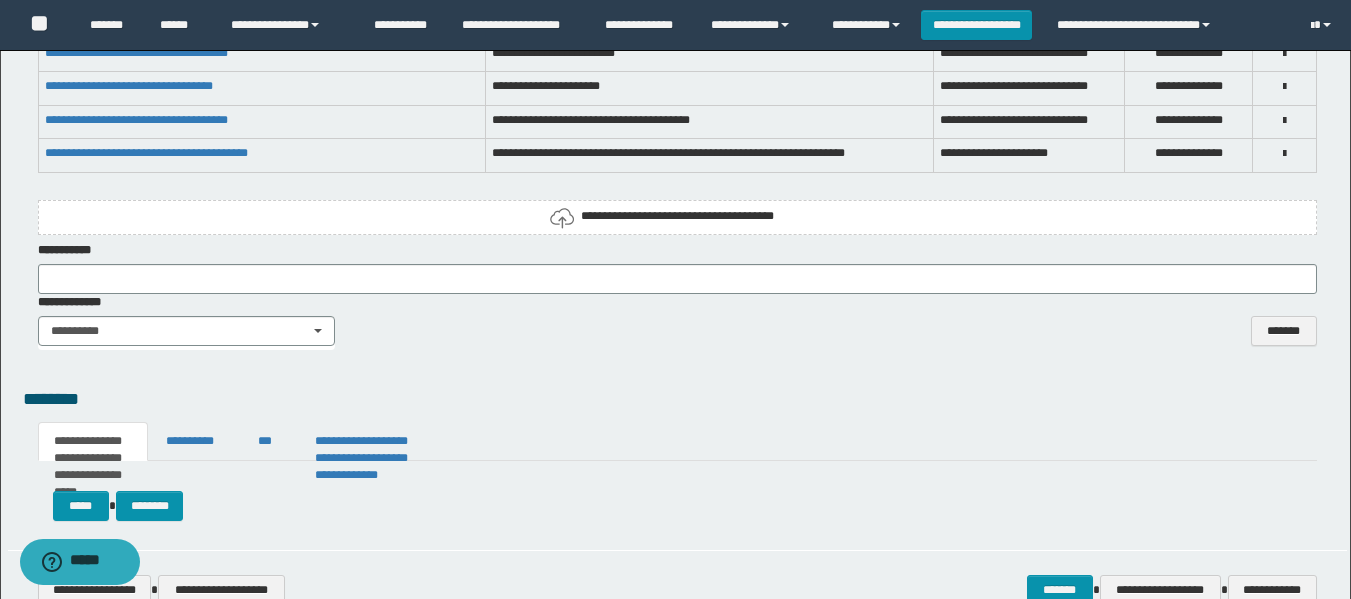 scroll, scrollTop: 2900, scrollLeft: 0, axis: vertical 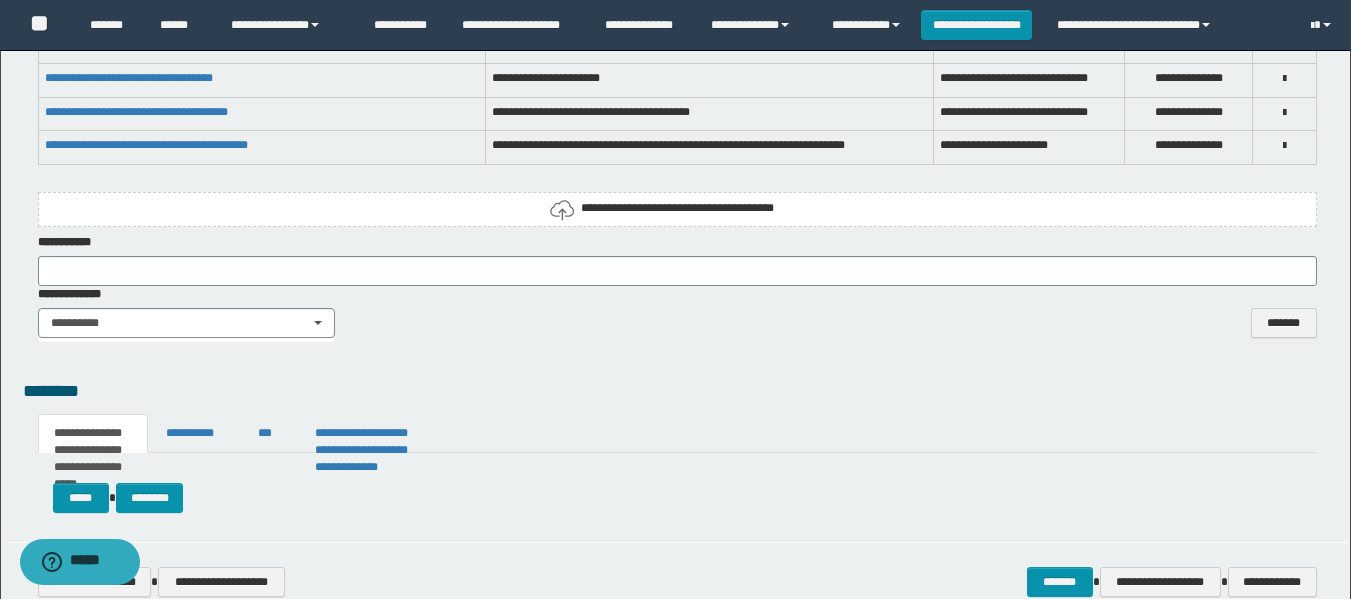 click on "**********" at bounding box center (677, 208) 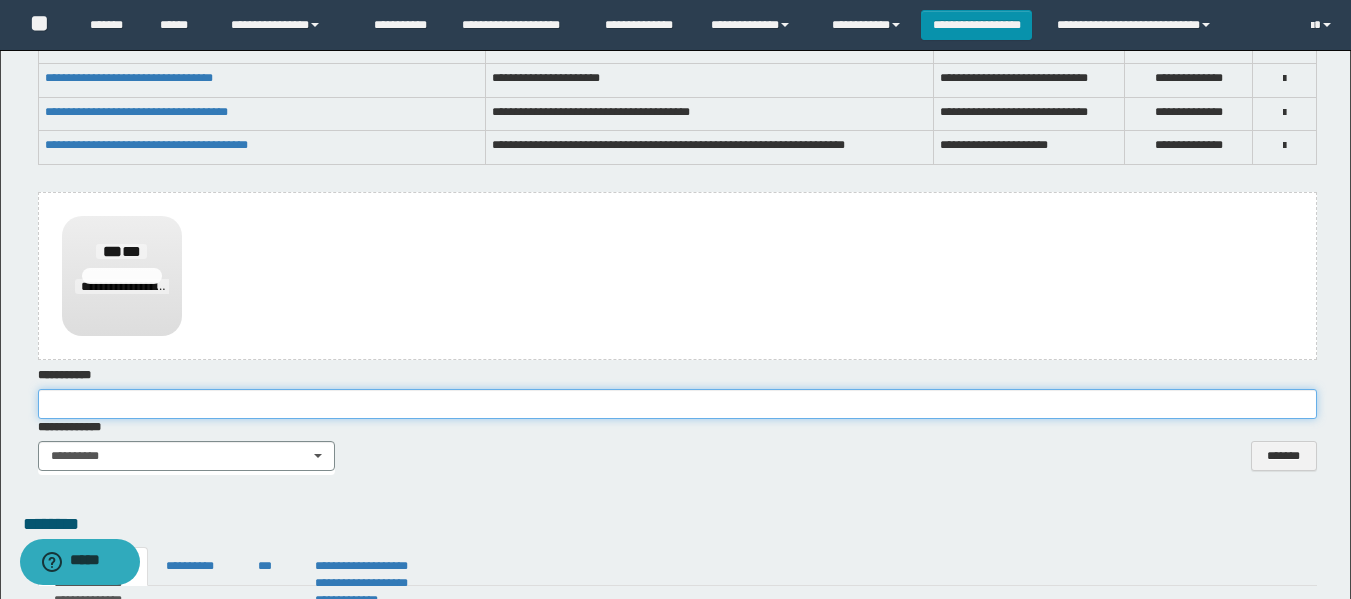 click at bounding box center (677, 404) 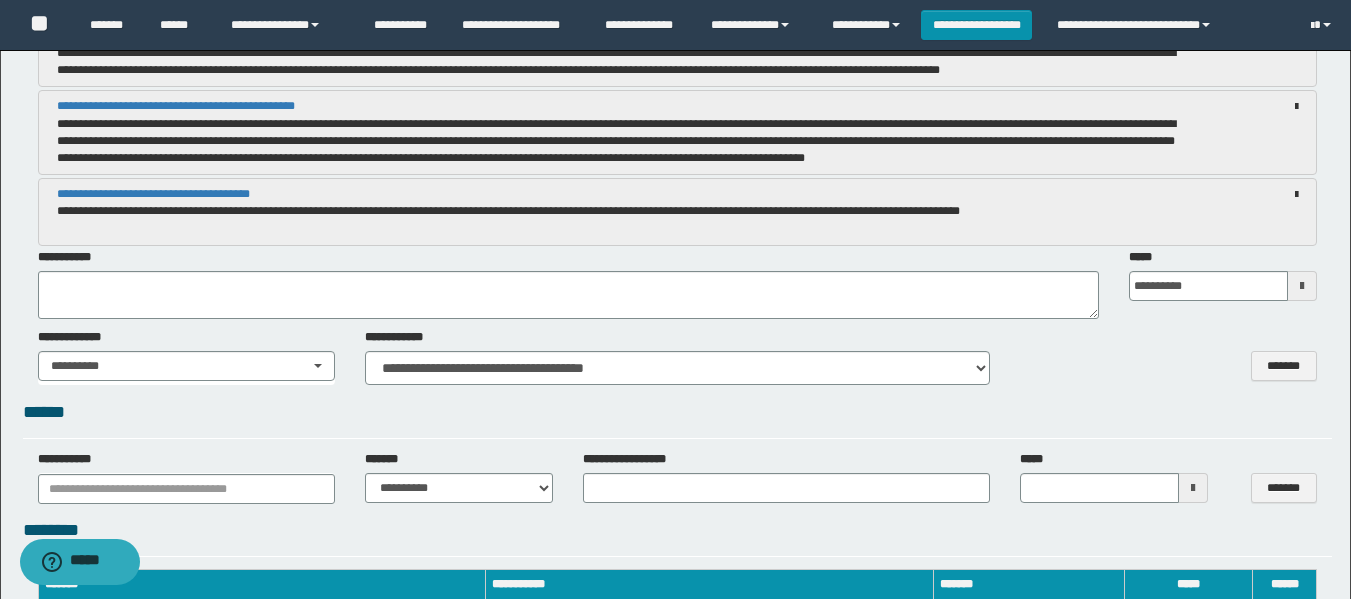 scroll, scrollTop: 2200, scrollLeft: 0, axis: vertical 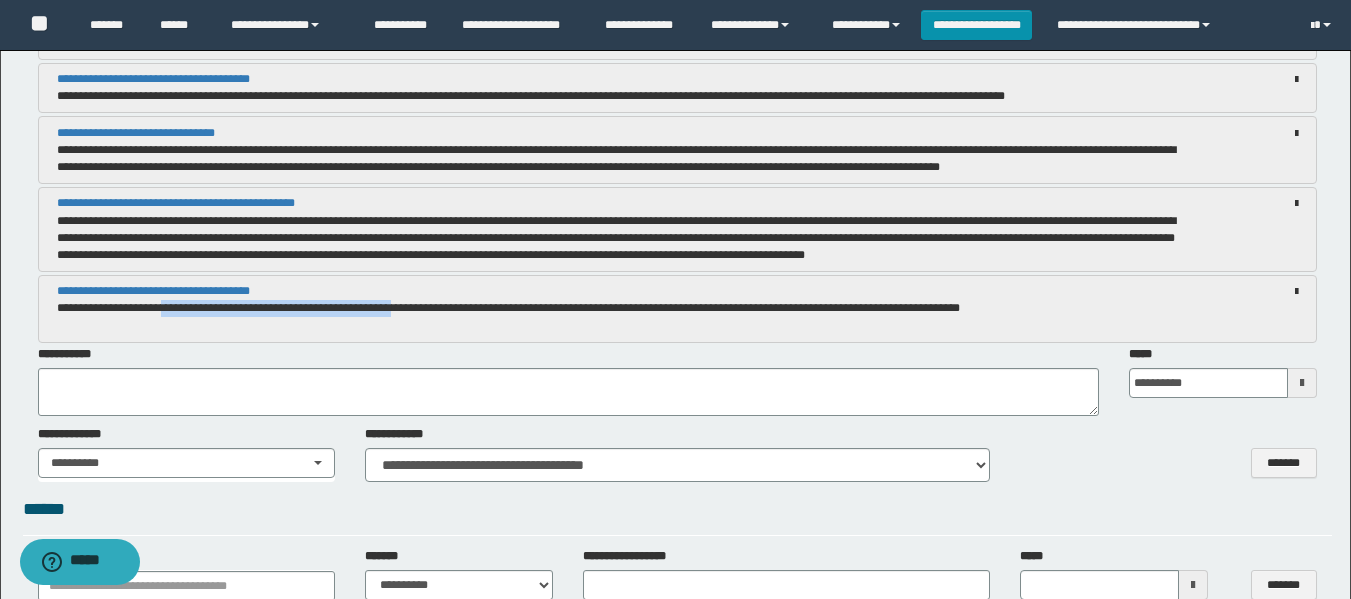 drag, startPoint x: 171, startPoint y: 305, endPoint x: 502, endPoint y: 307, distance: 331.00604 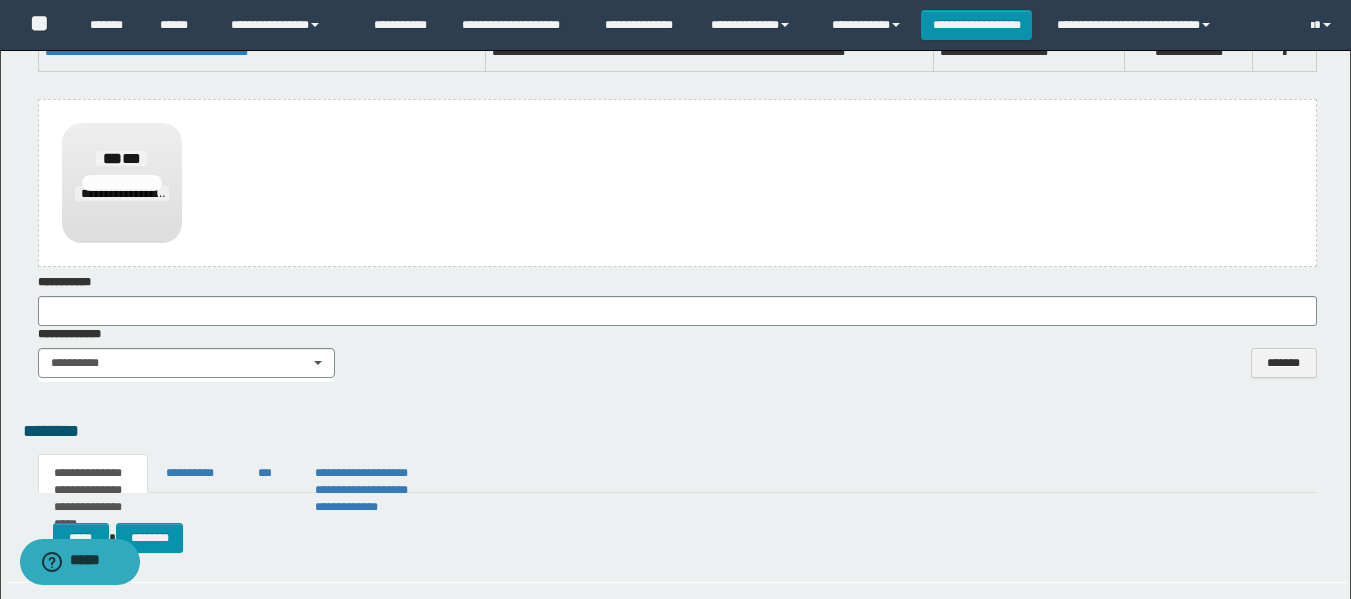 scroll, scrollTop: 3000, scrollLeft: 0, axis: vertical 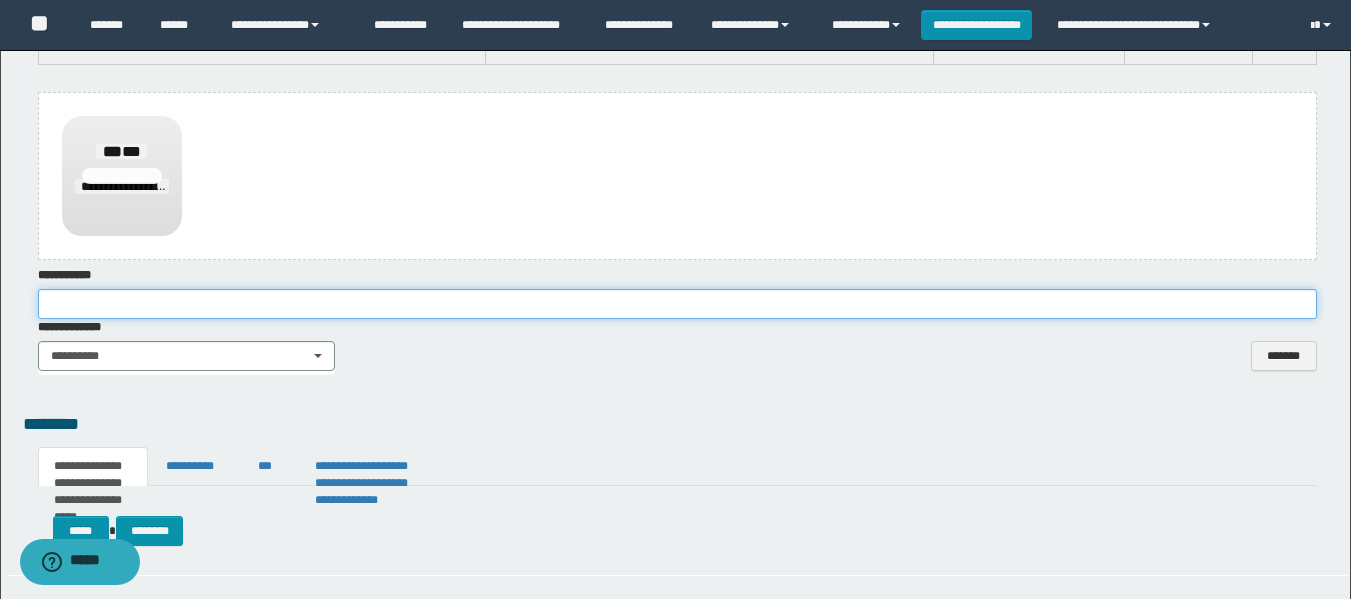 click at bounding box center (677, 304) 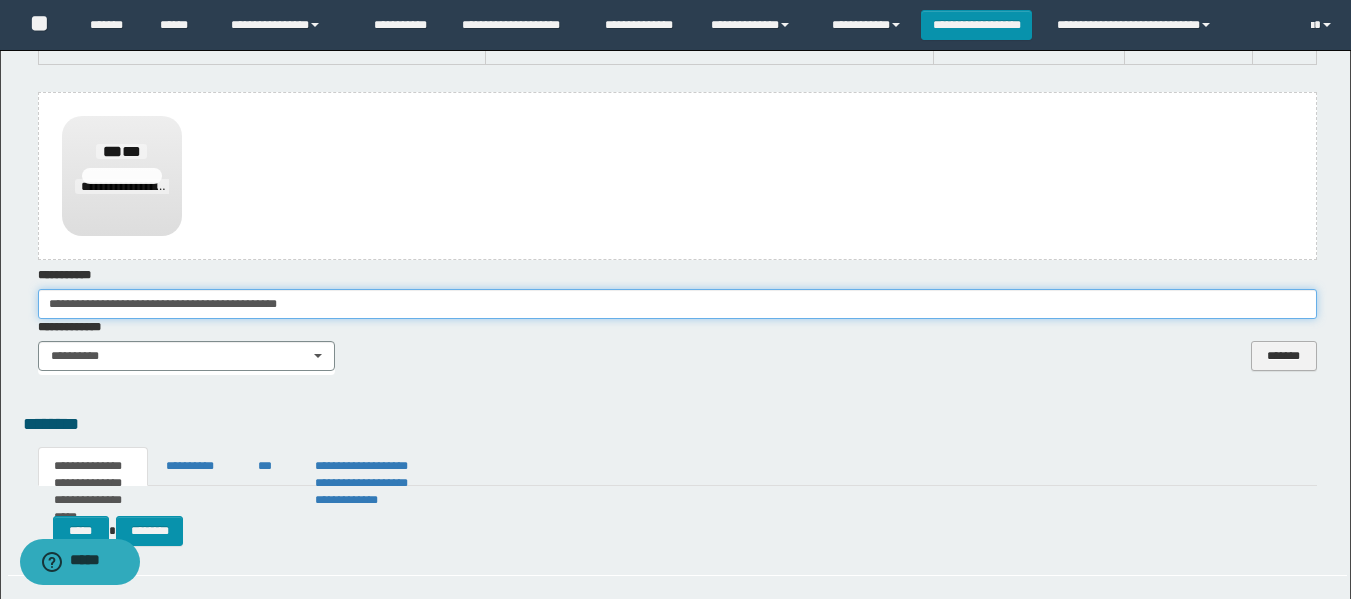 type on "**********" 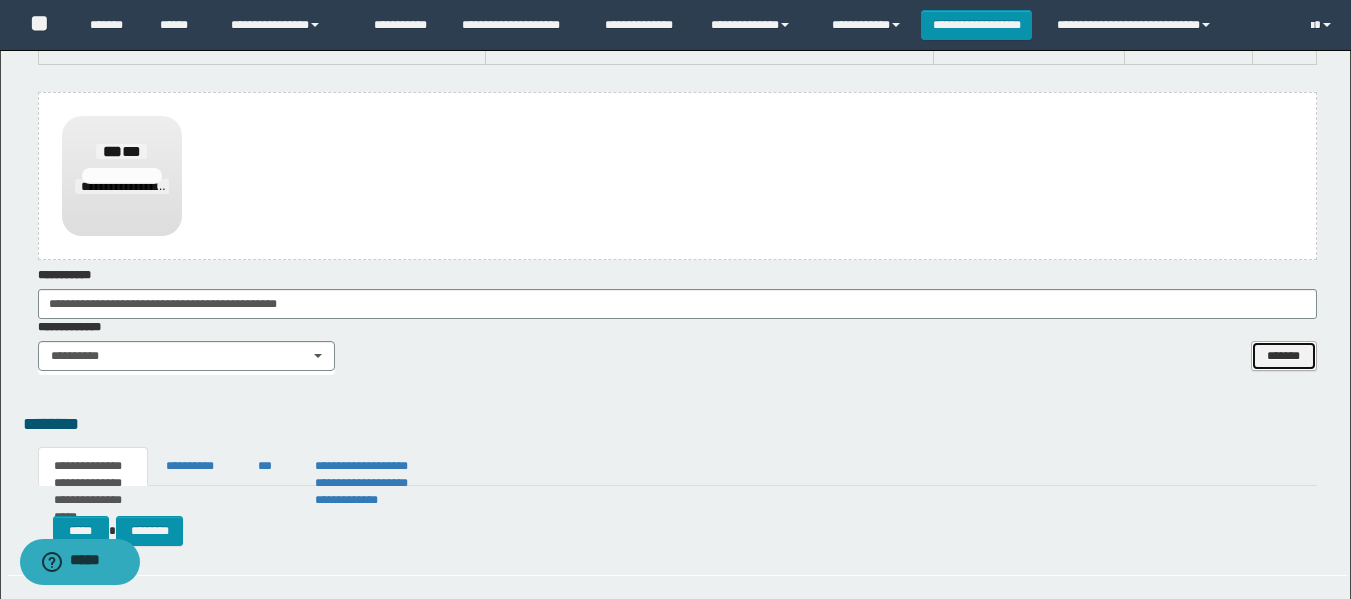 click on "*******" at bounding box center [1284, 356] 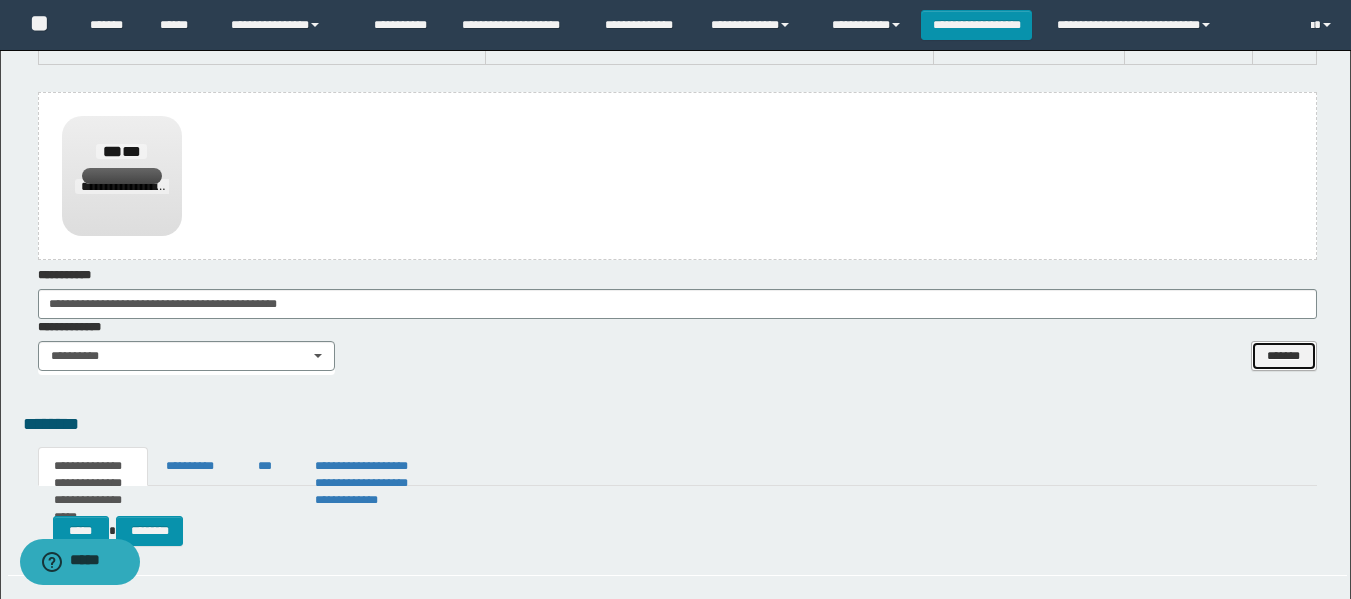 type 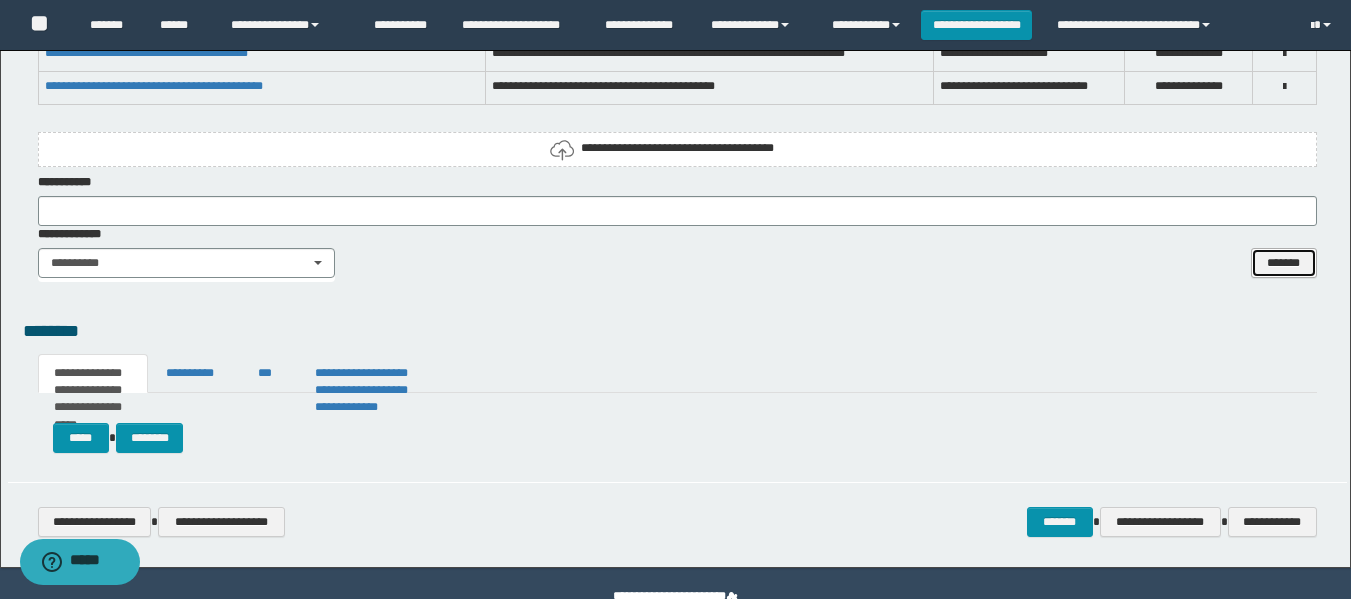 scroll, scrollTop: 3000, scrollLeft: 0, axis: vertical 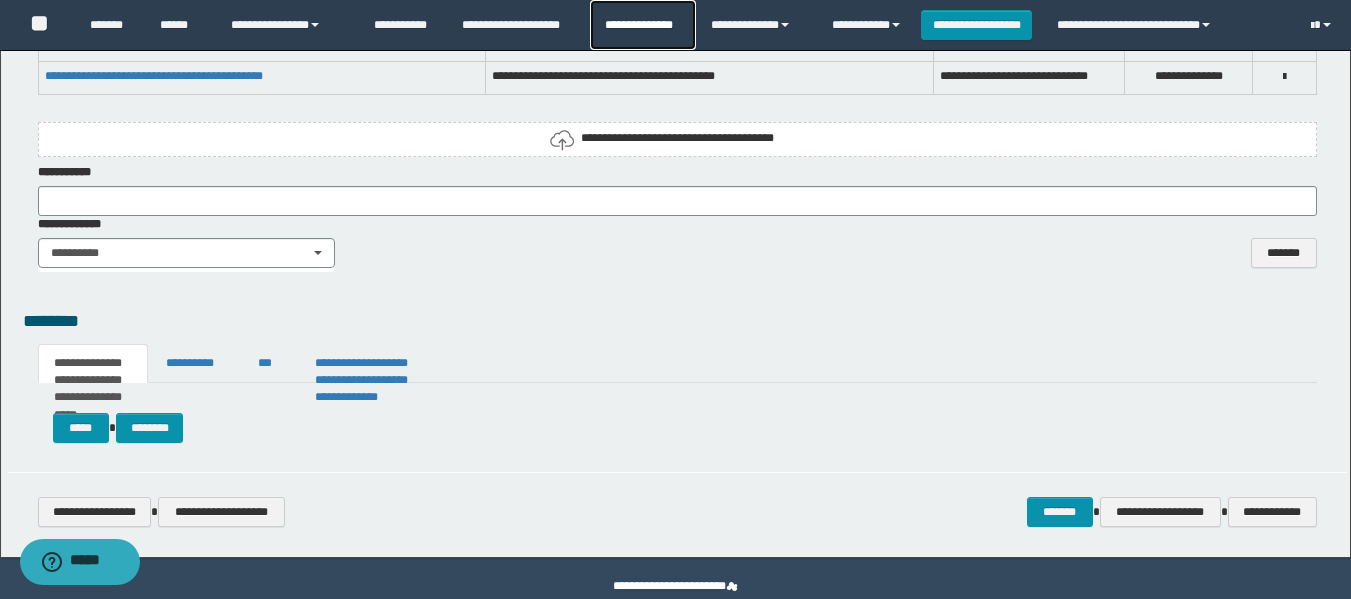 click on "**********" at bounding box center (642, 25) 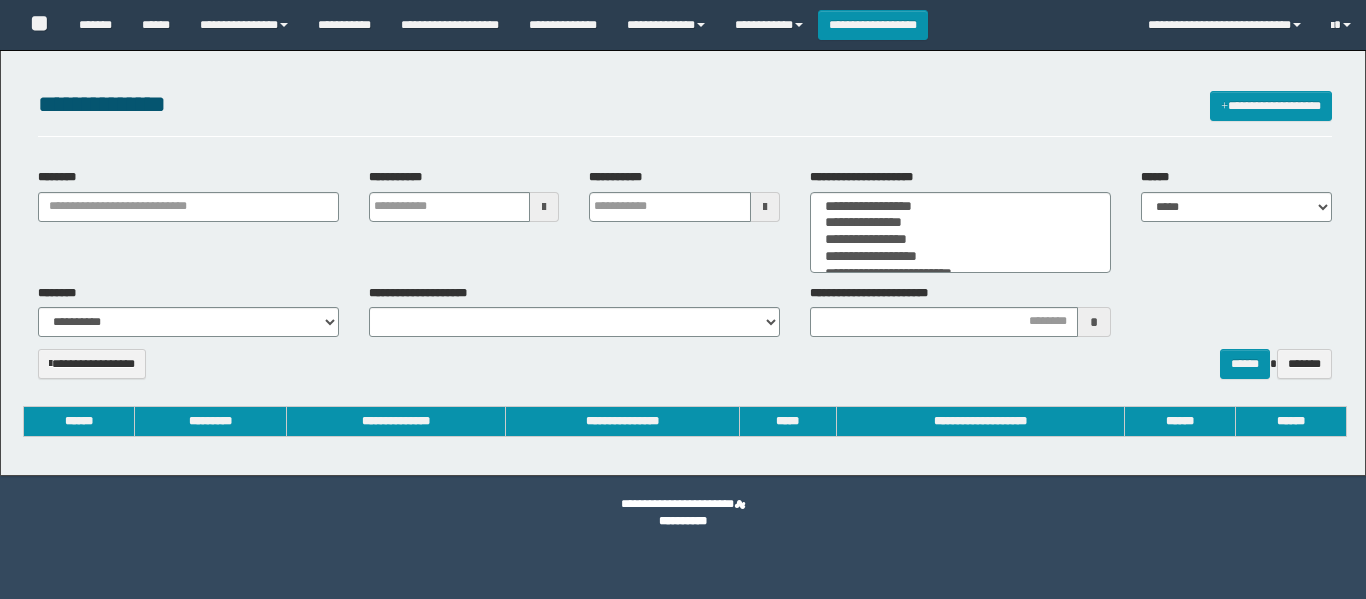 select 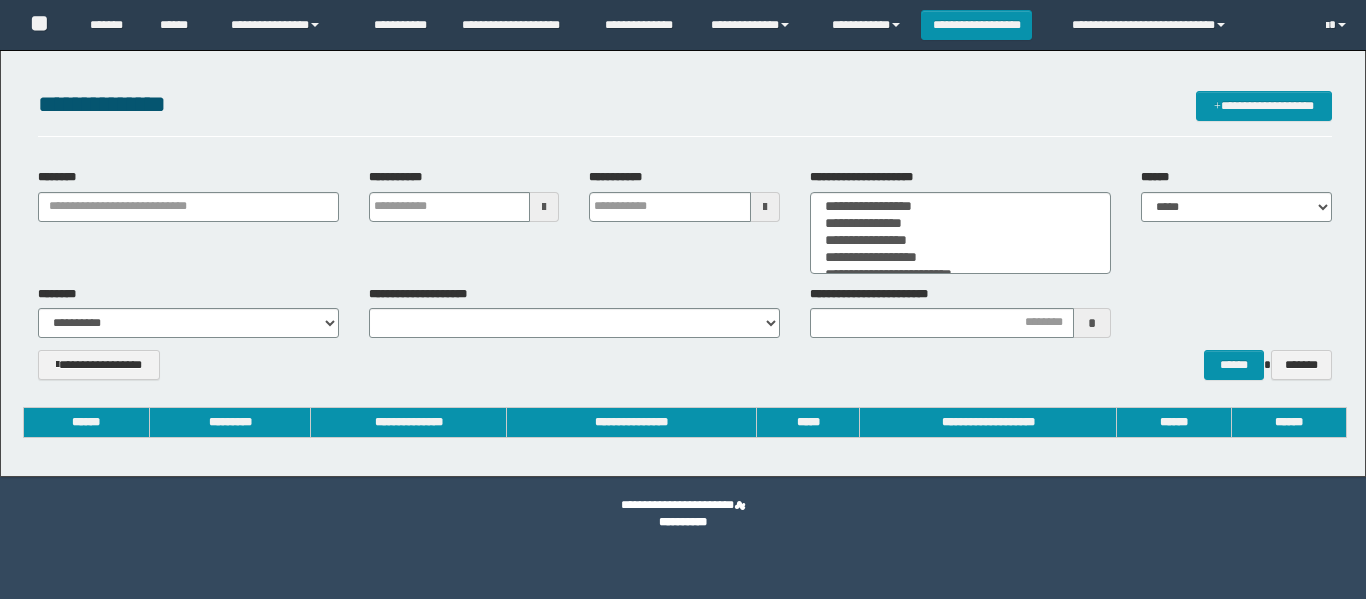 scroll, scrollTop: 0, scrollLeft: 0, axis: both 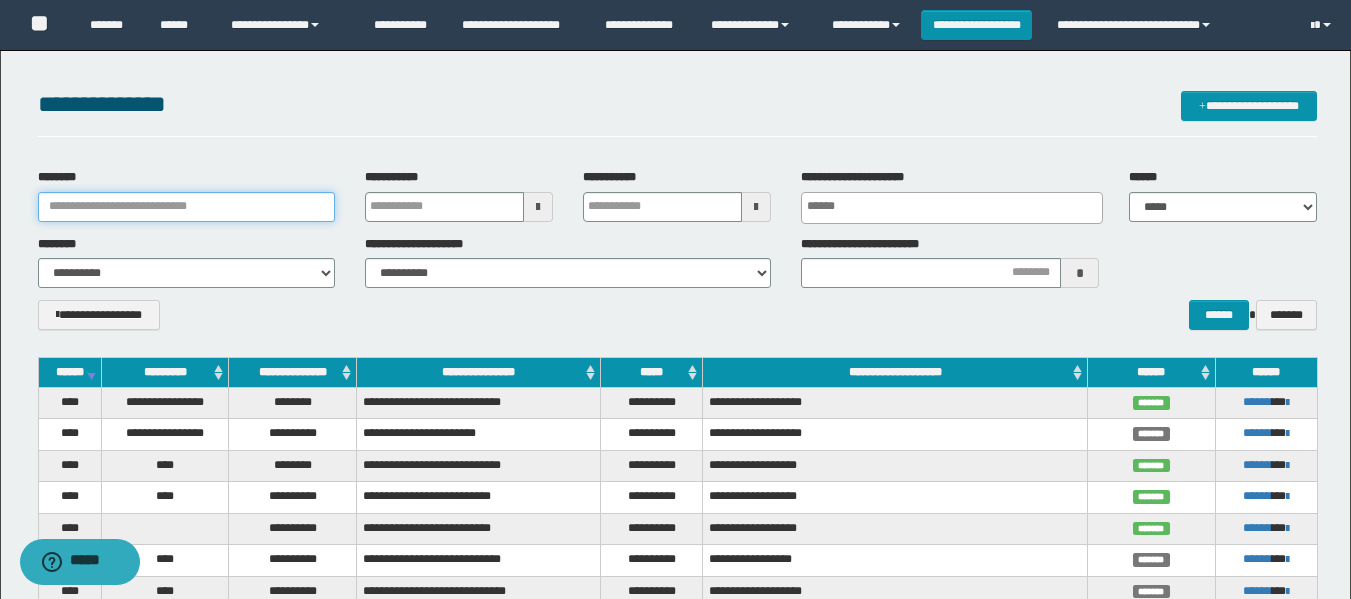 click on "********" at bounding box center (186, 207) 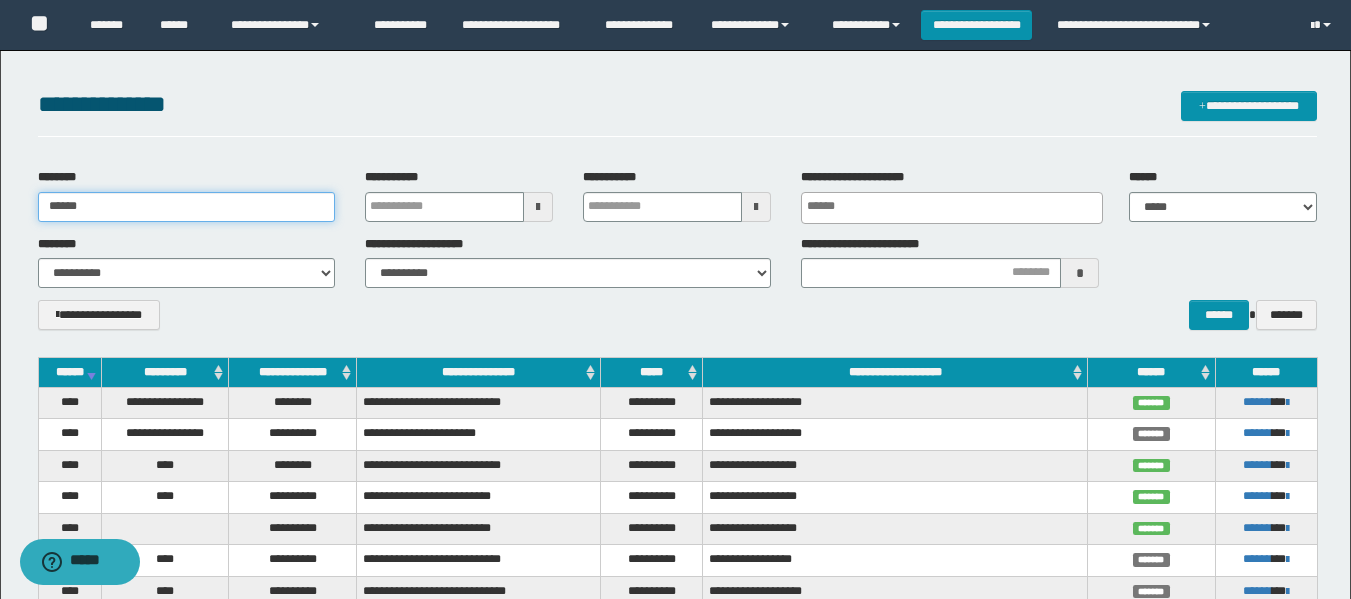 type on "******" 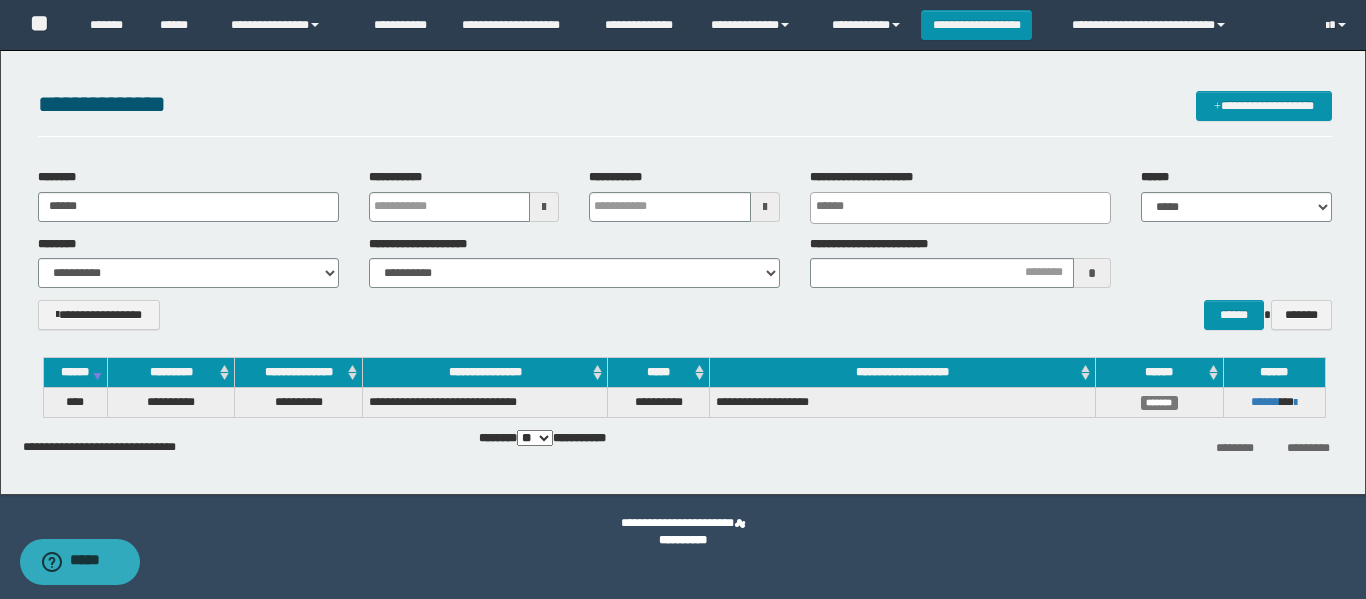 click on "**********" at bounding box center (683, 267) 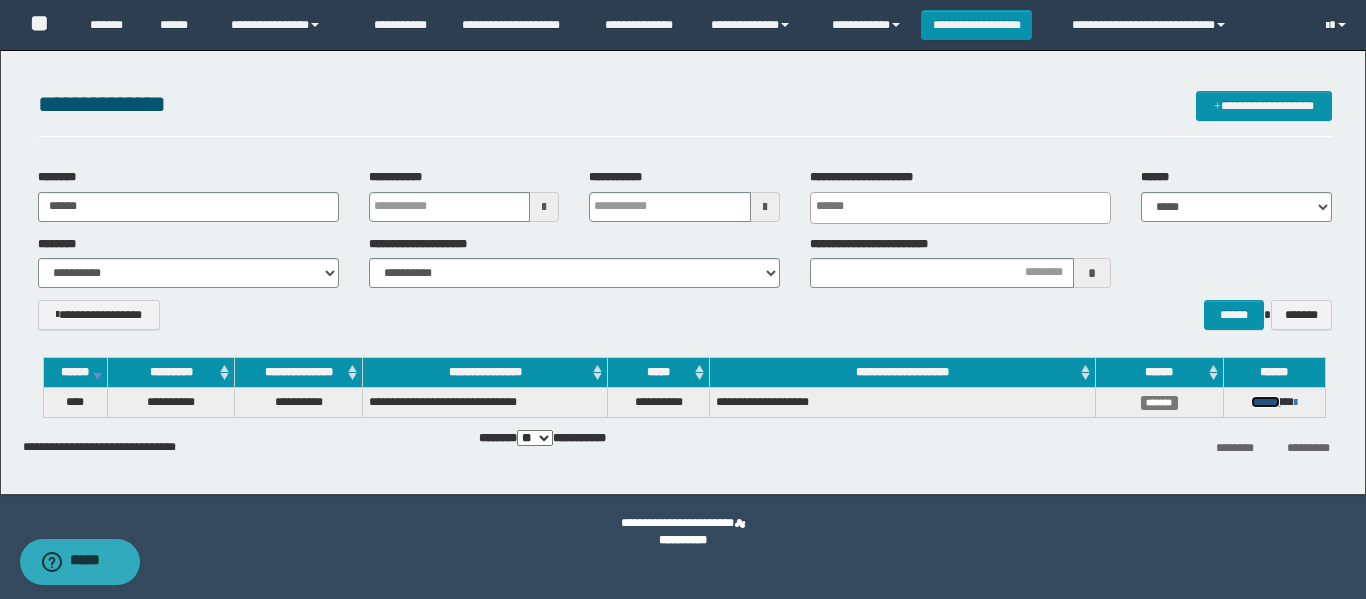 click on "******" at bounding box center (1265, 402) 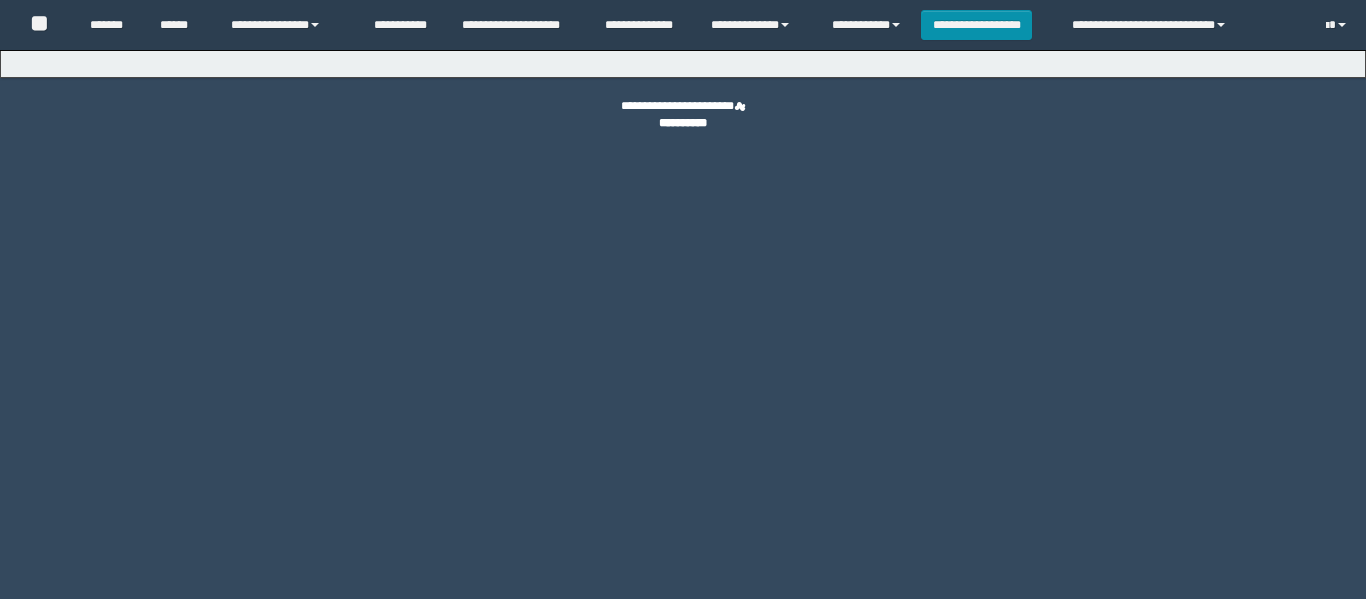scroll, scrollTop: 0, scrollLeft: 0, axis: both 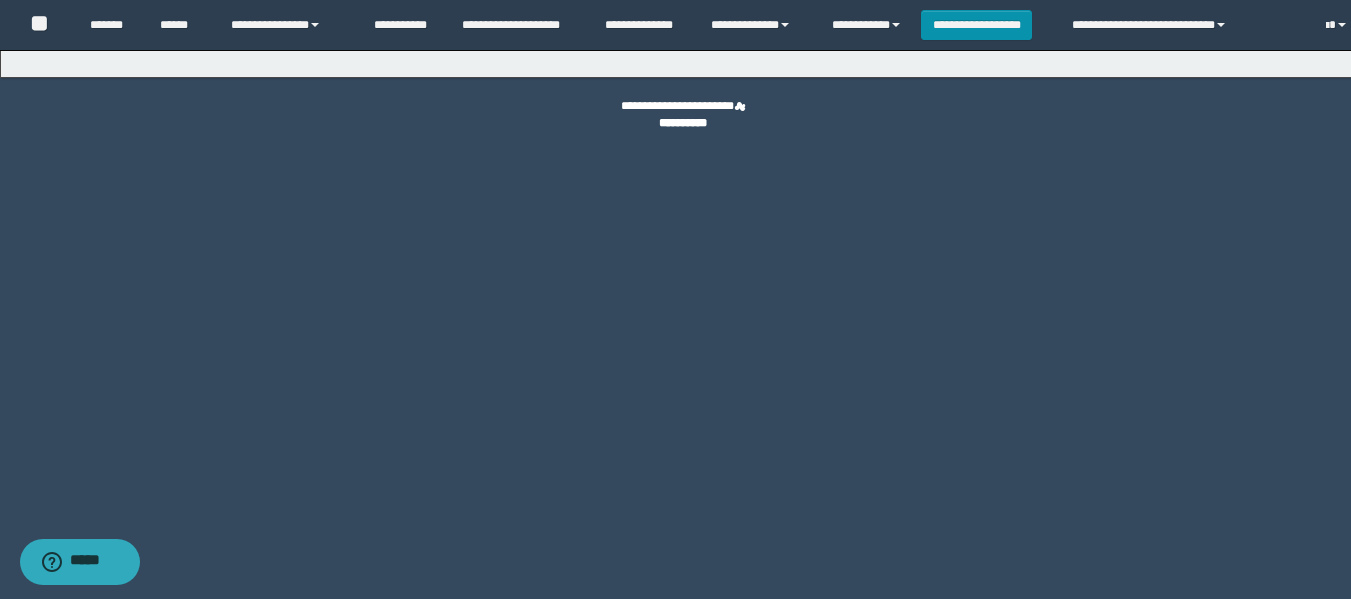 select on "****" 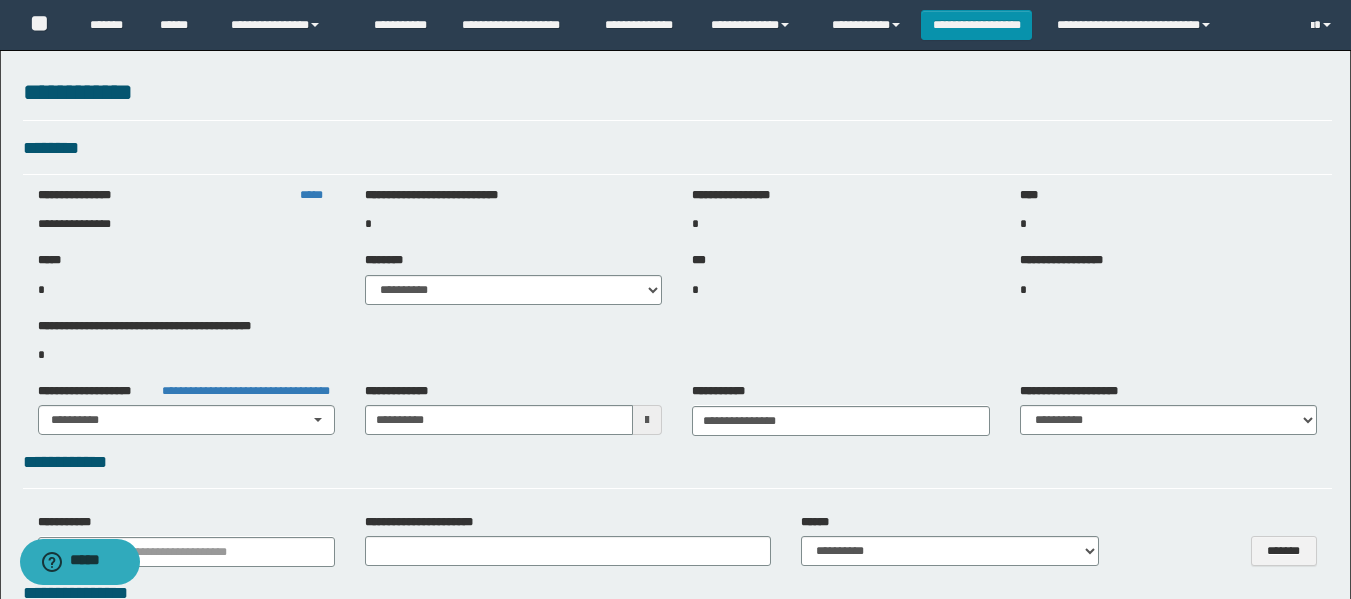 select on "***" 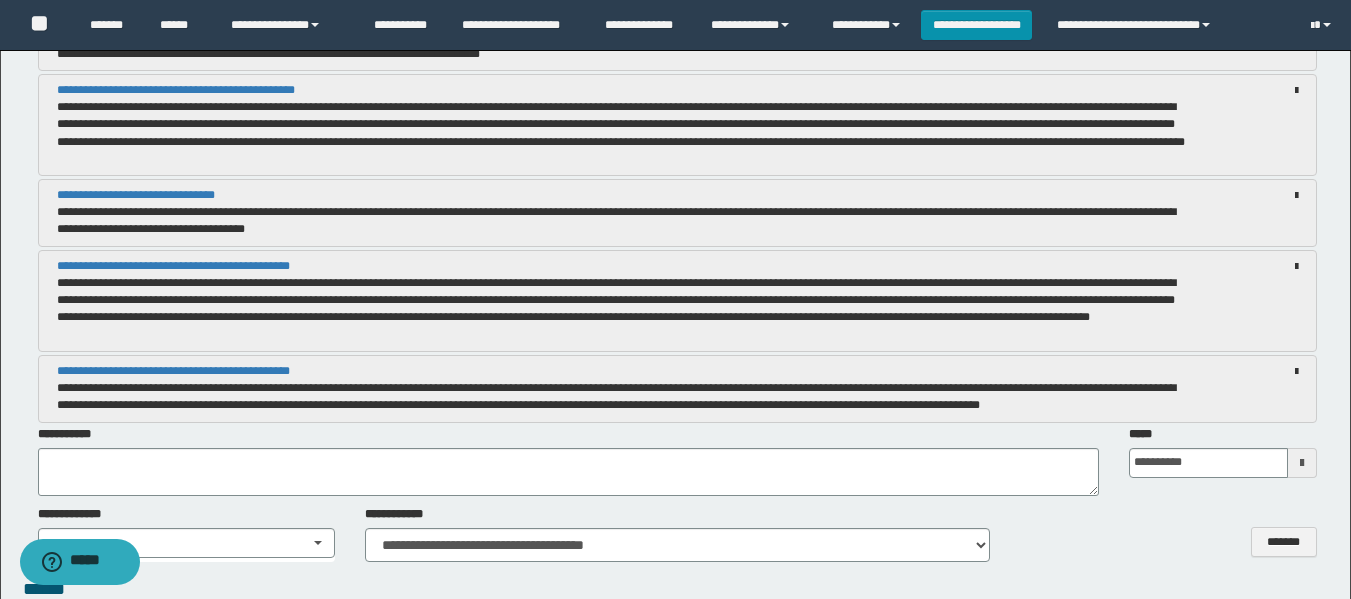 scroll, scrollTop: 2200, scrollLeft: 0, axis: vertical 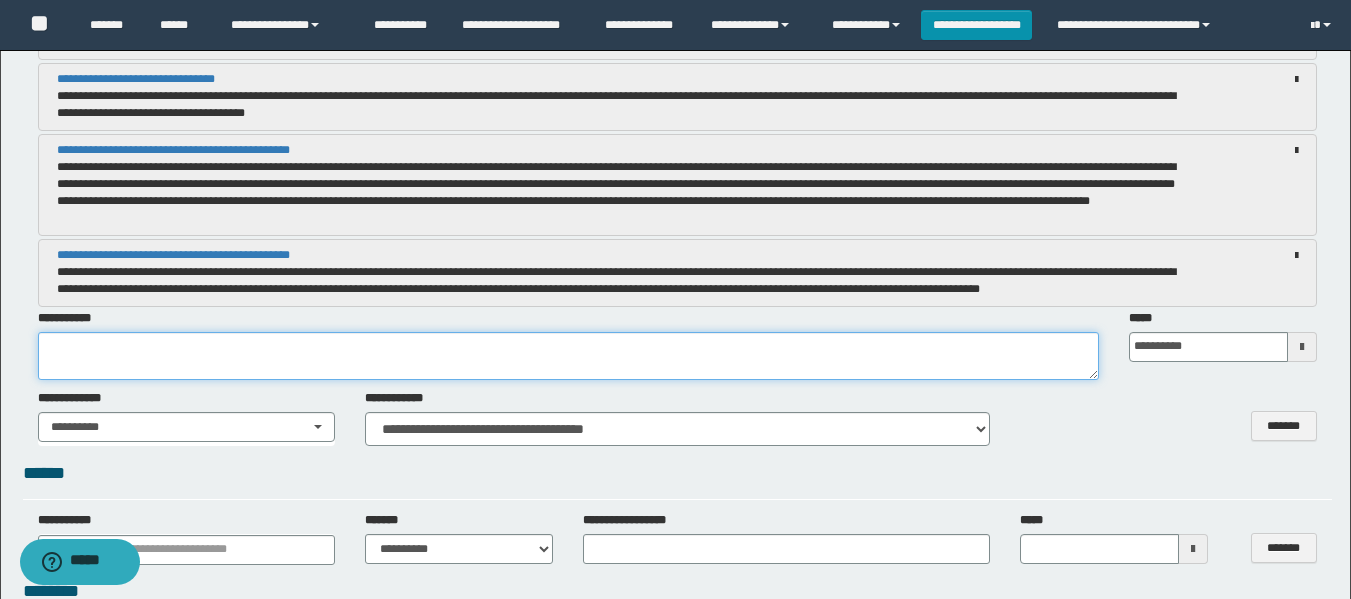 click at bounding box center [568, 356] 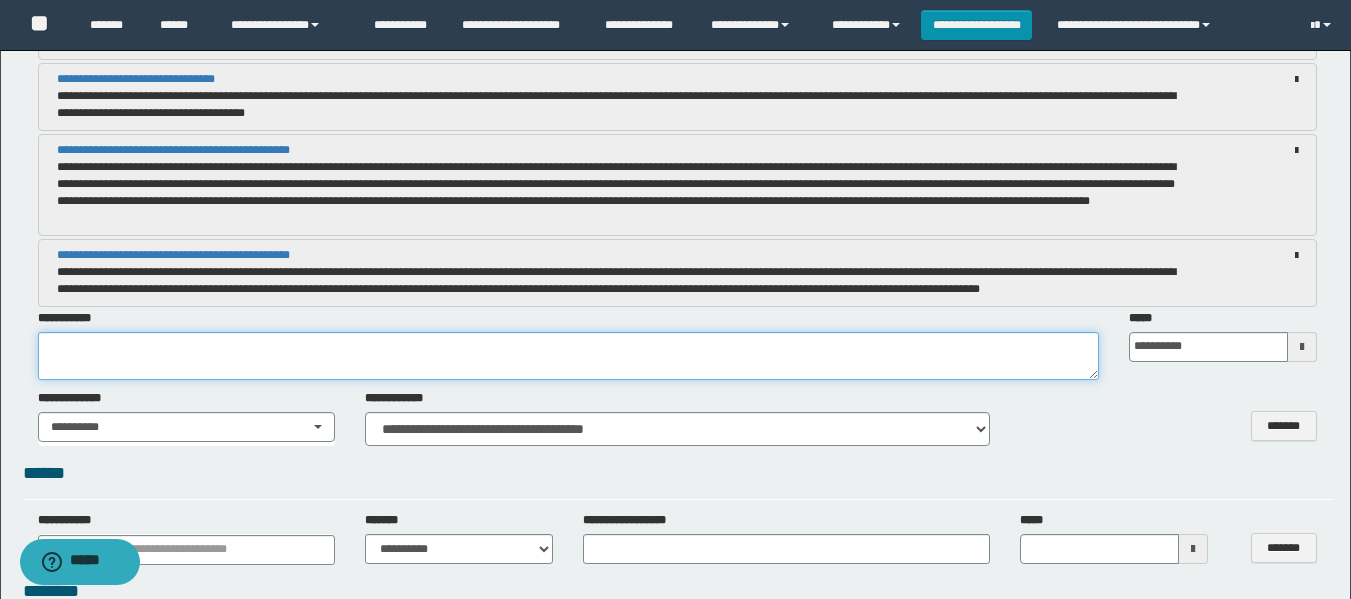 click at bounding box center (568, 356) 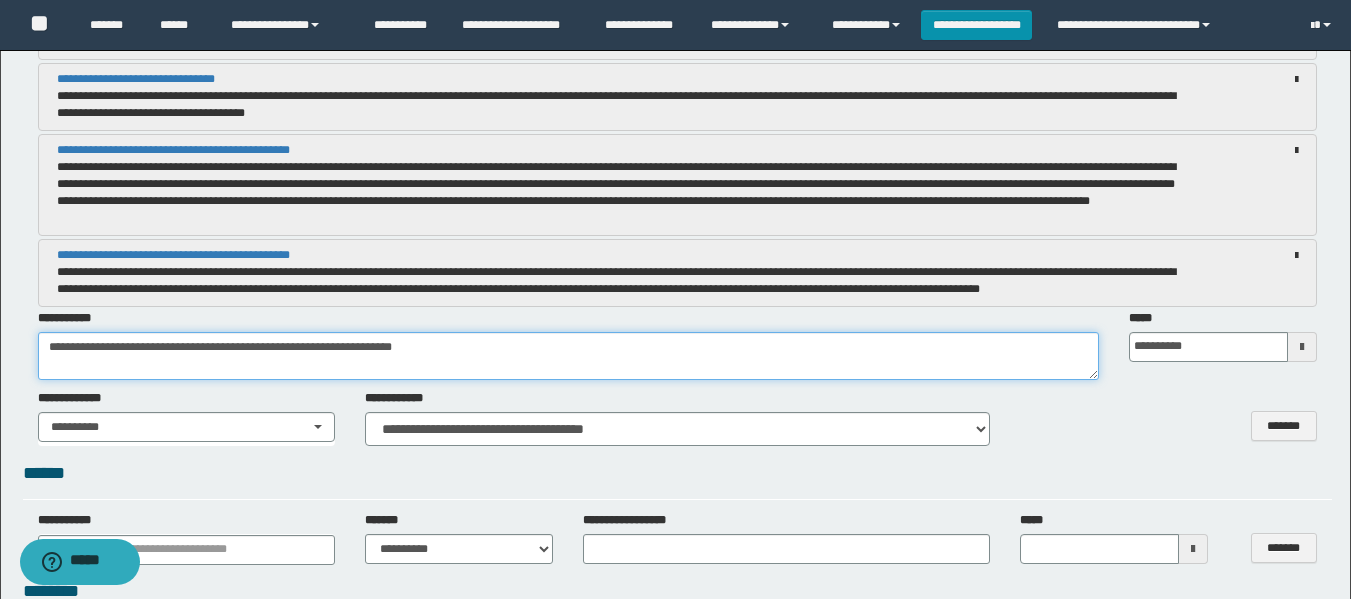 paste on "**********" 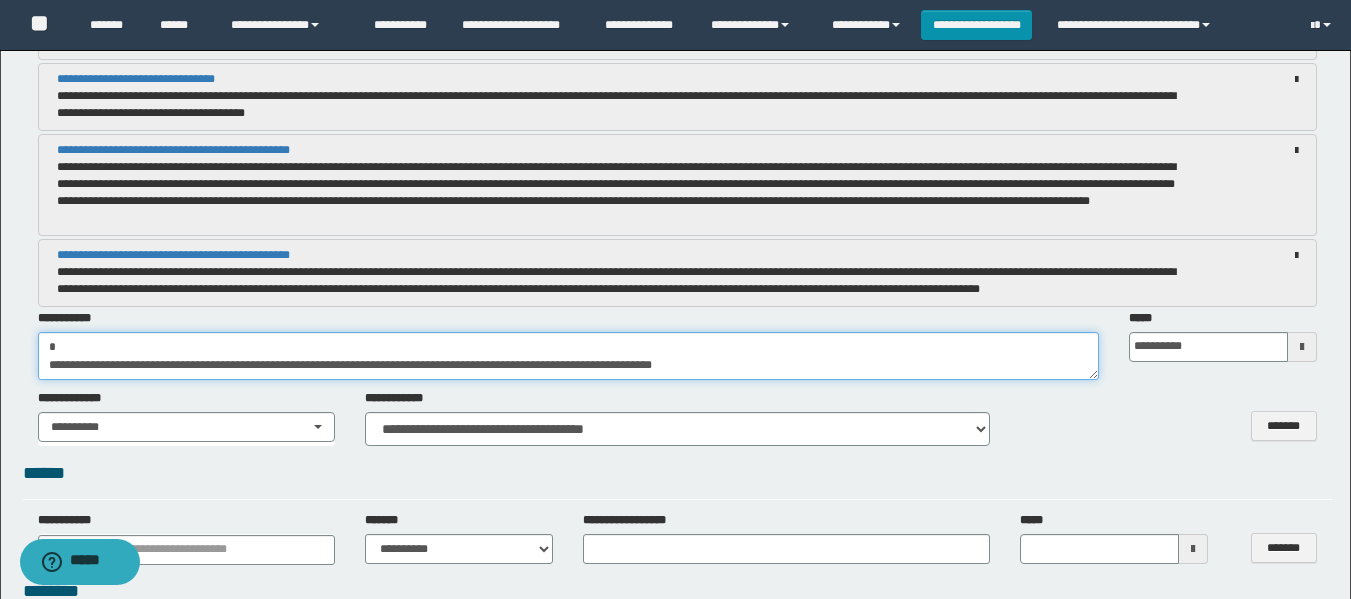 scroll, scrollTop: 0, scrollLeft: 0, axis: both 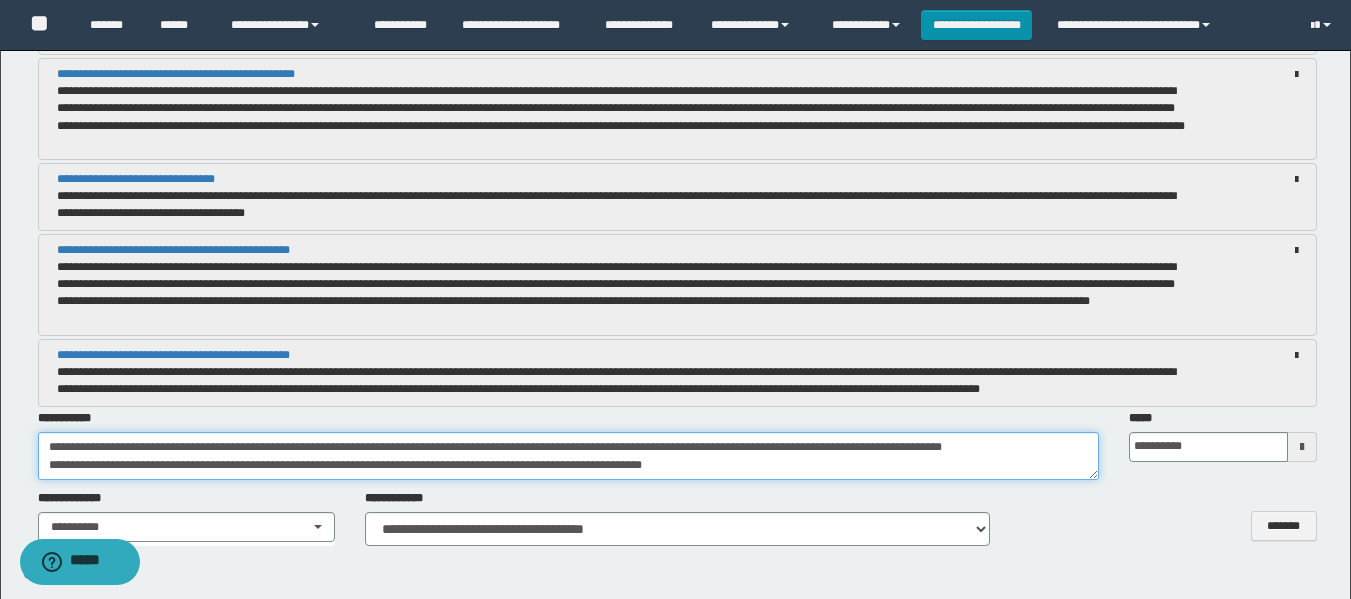 click on "**********" at bounding box center (568, 456) 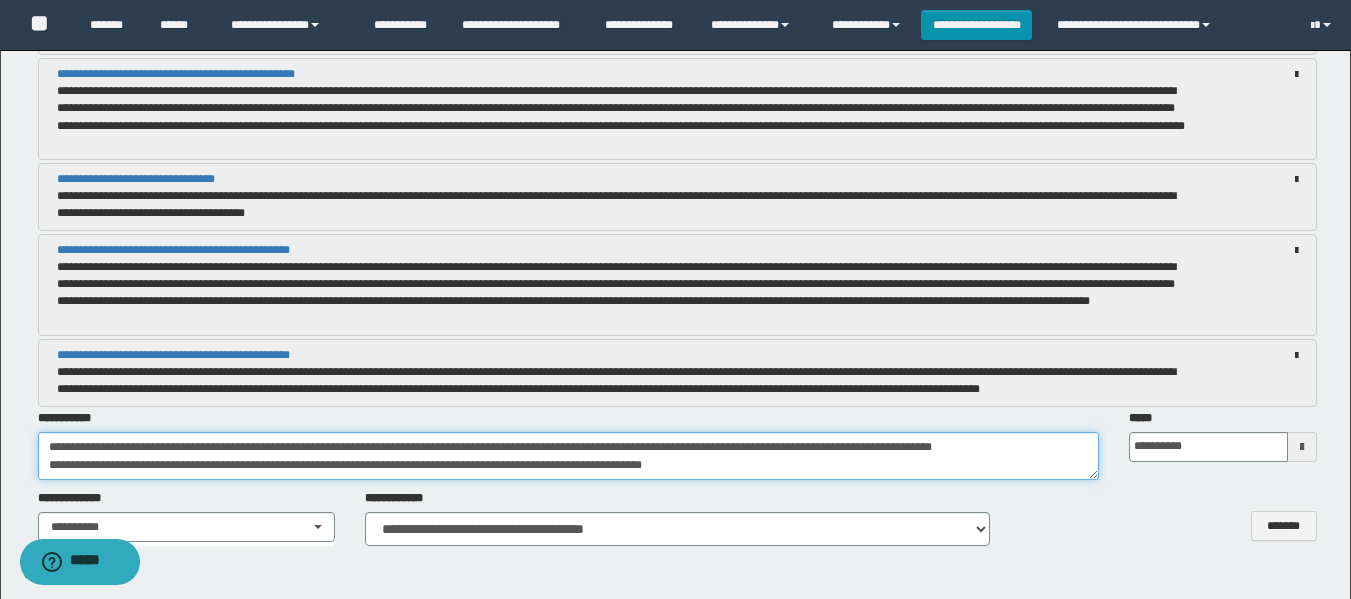 click on "**********" at bounding box center (568, 456) 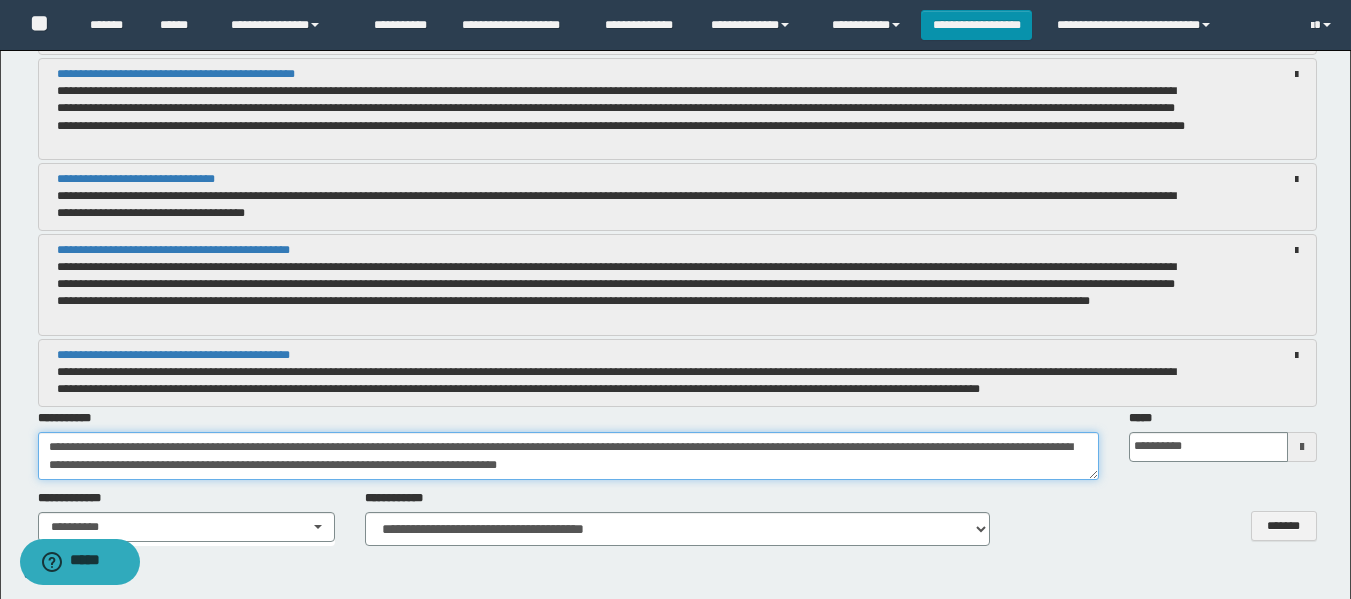 click on "**********" at bounding box center [568, 456] 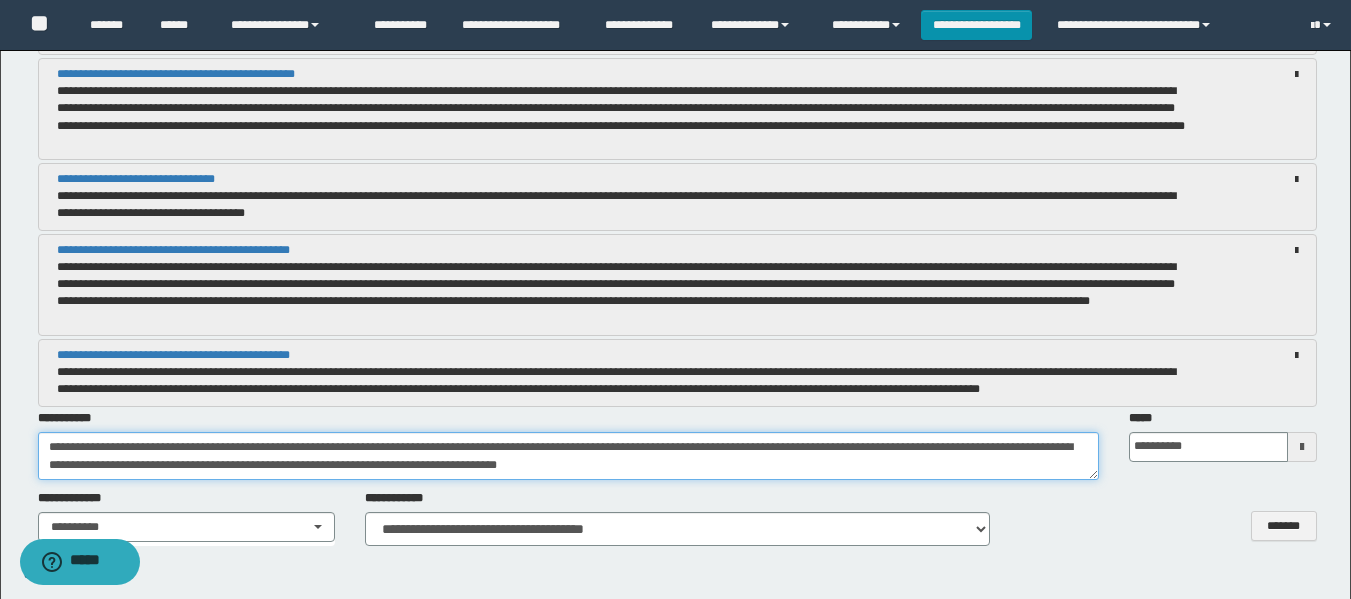 scroll, scrollTop: 11, scrollLeft: 0, axis: vertical 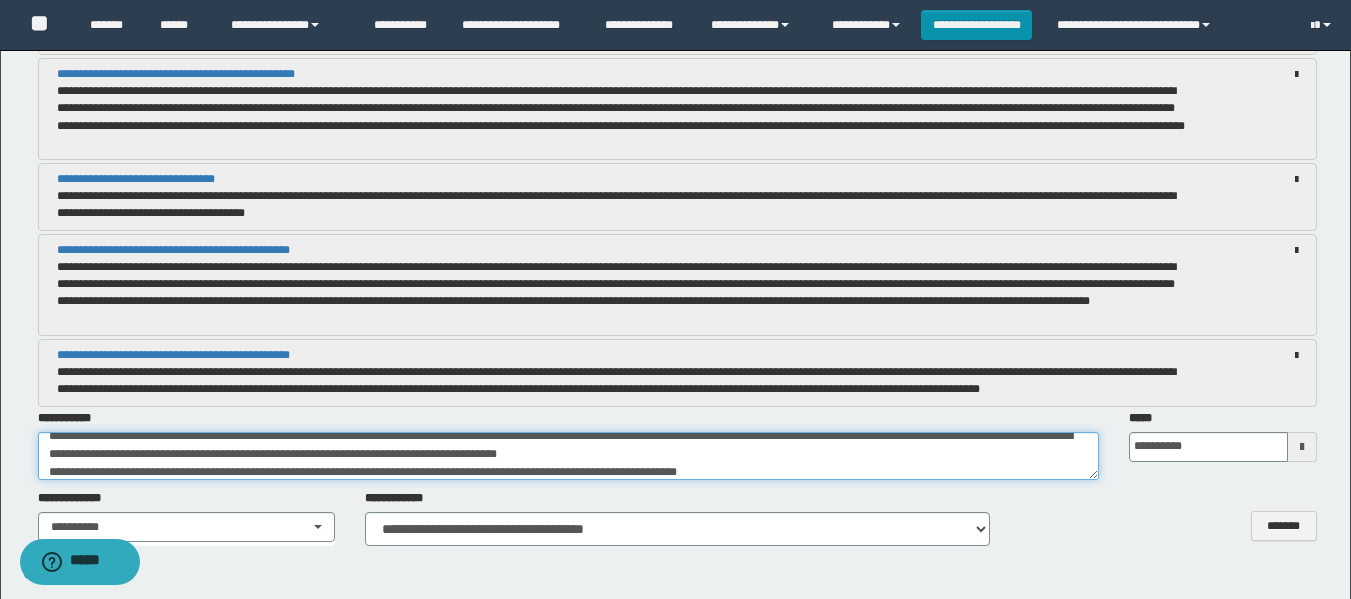 click on "**********" at bounding box center [568, 456] 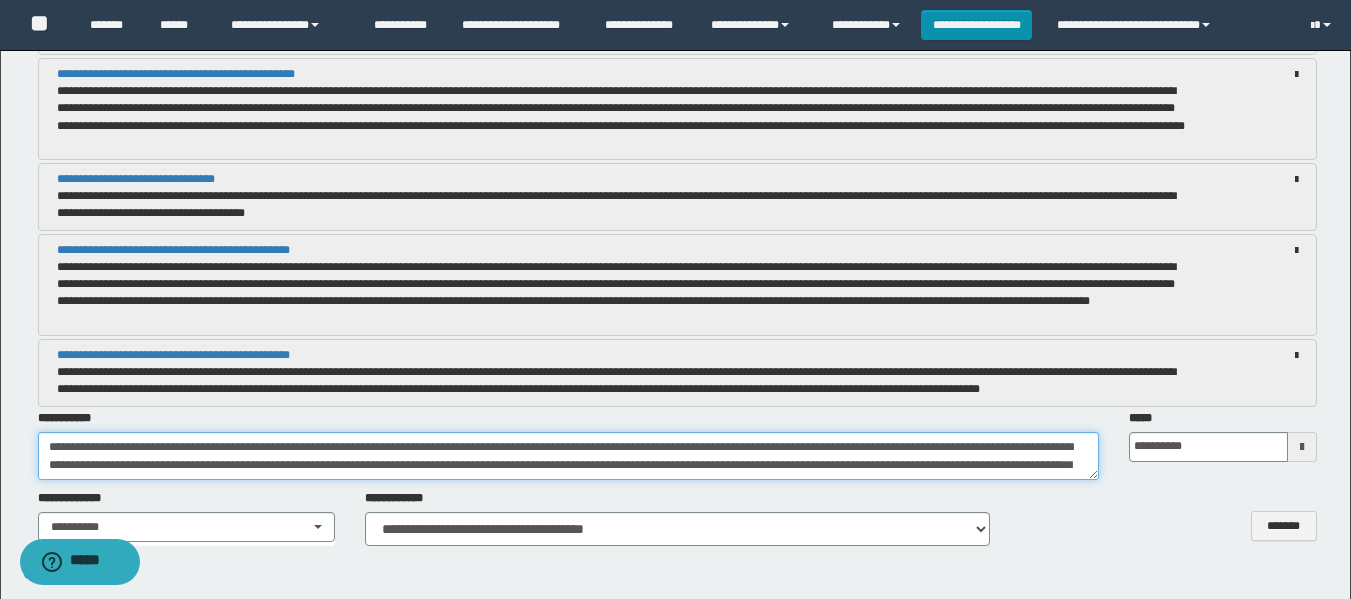 scroll, scrollTop: 11, scrollLeft: 0, axis: vertical 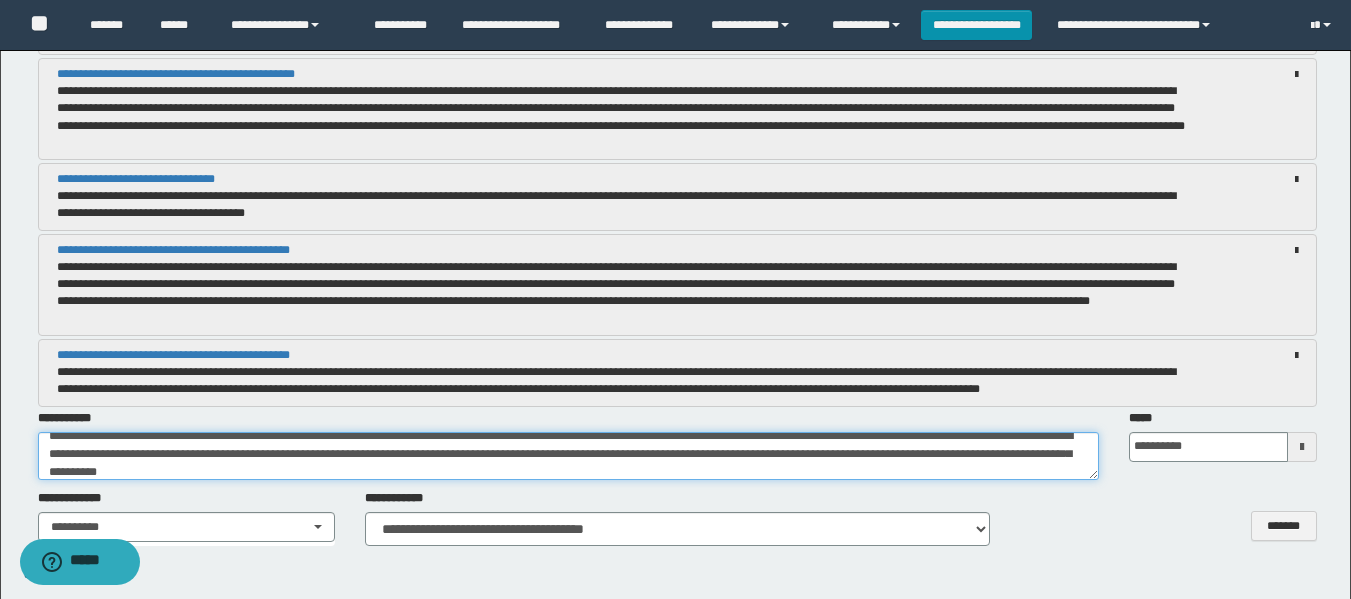 click on "**********" at bounding box center [568, 456] 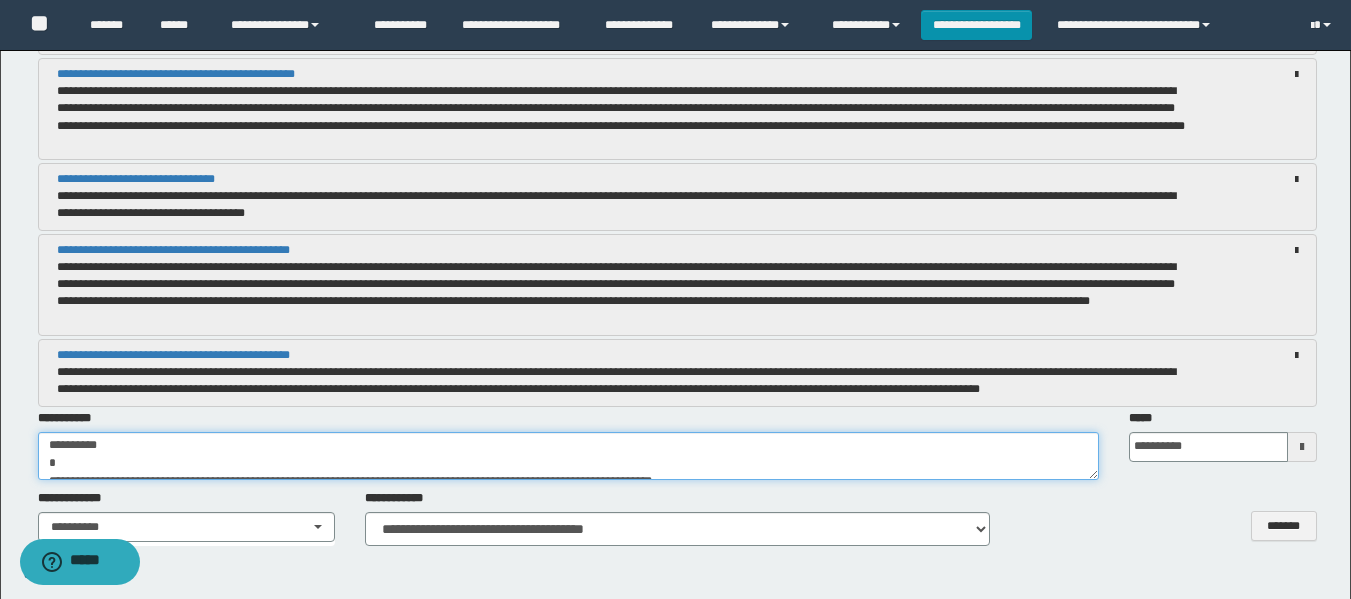 scroll, scrollTop: 51, scrollLeft: 0, axis: vertical 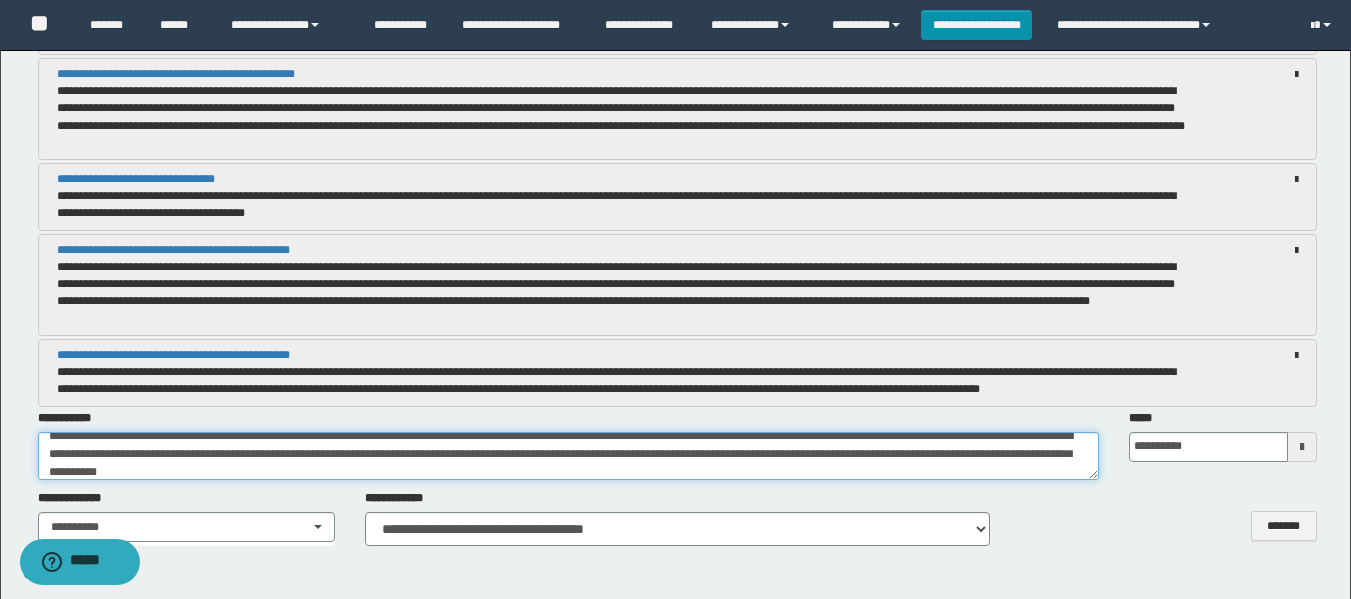 click on "**********" at bounding box center [568, 456] 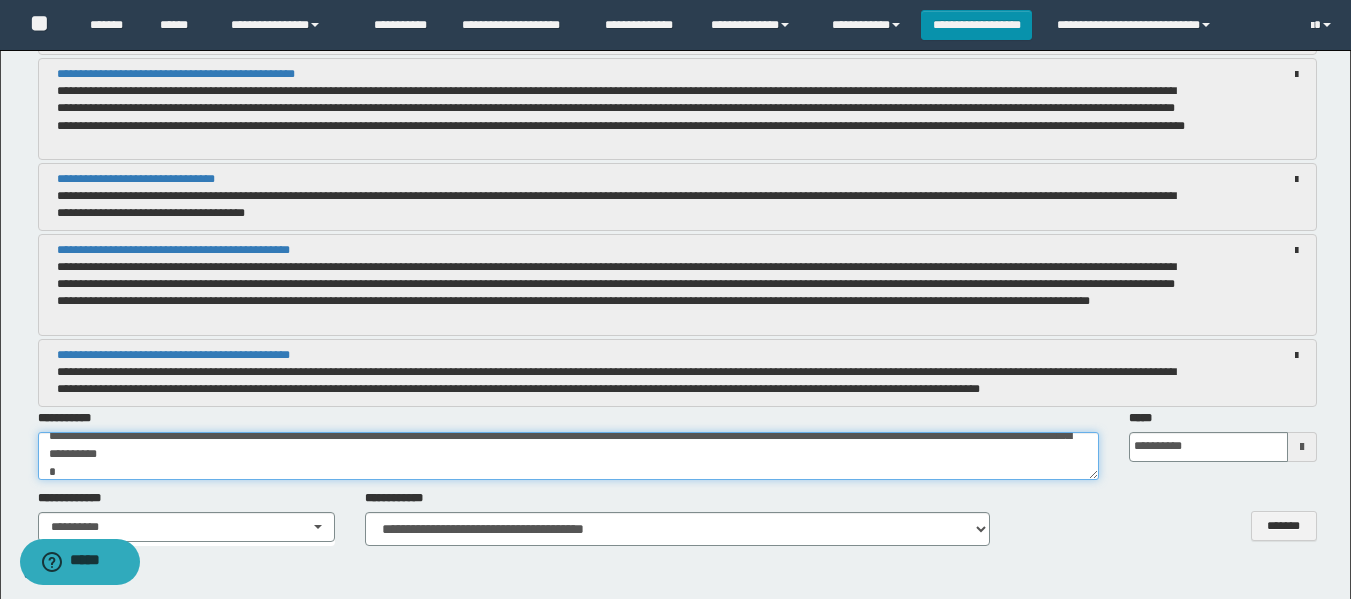 scroll, scrollTop: 47, scrollLeft: 0, axis: vertical 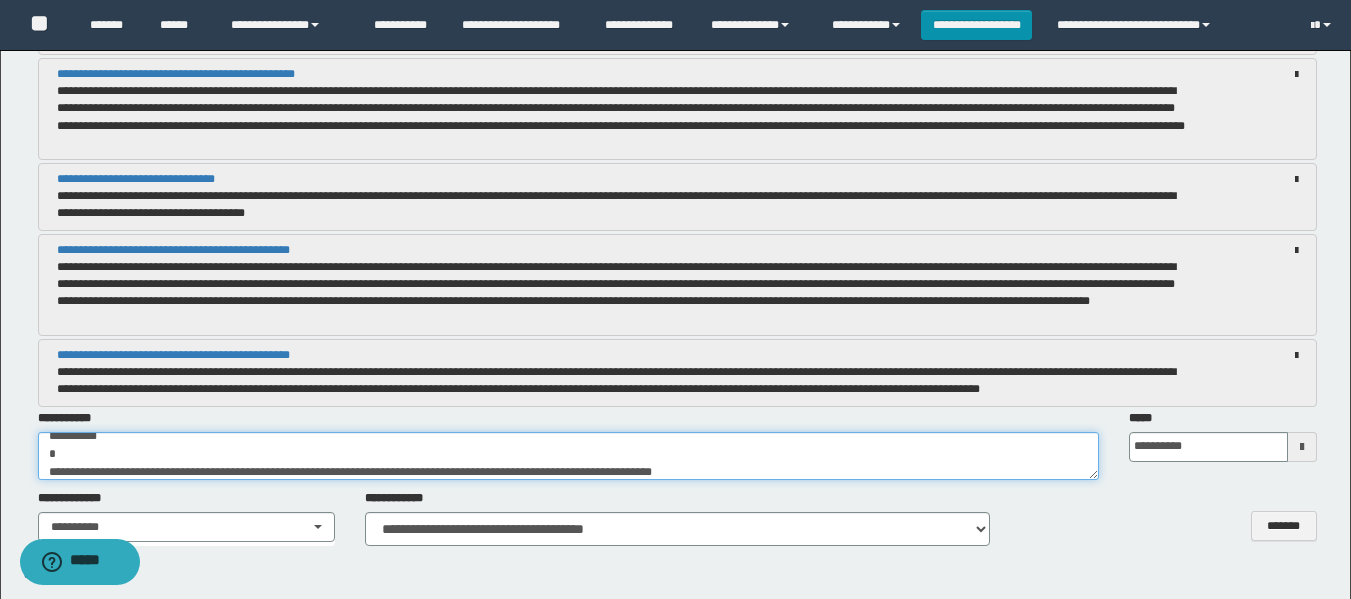 click on "**********" at bounding box center [568, 456] 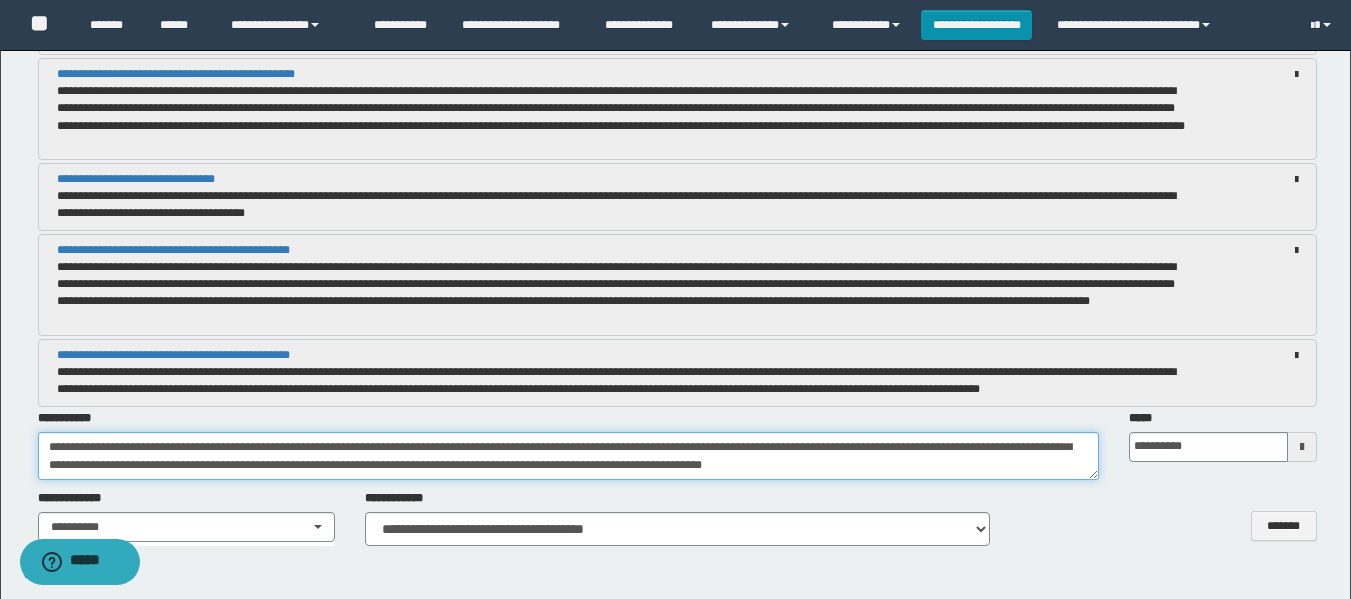 scroll, scrollTop: 29, scrollLeft: 0, axis: vertical 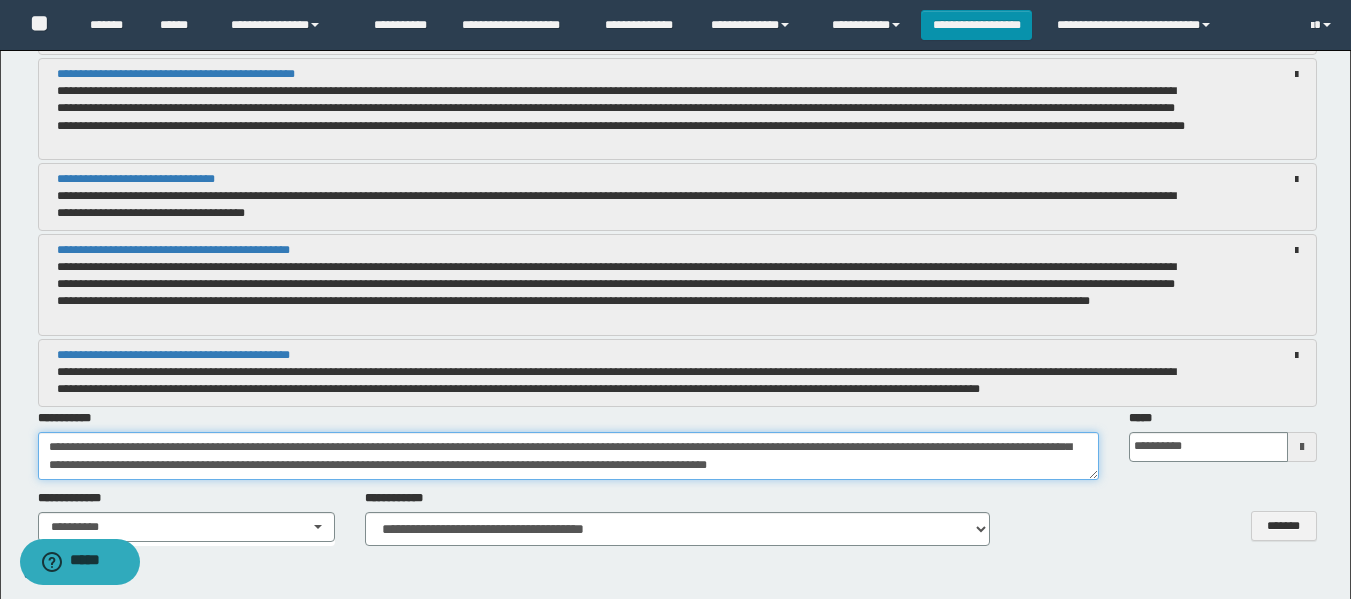 click on "**********" at bounding box center [568, 456] 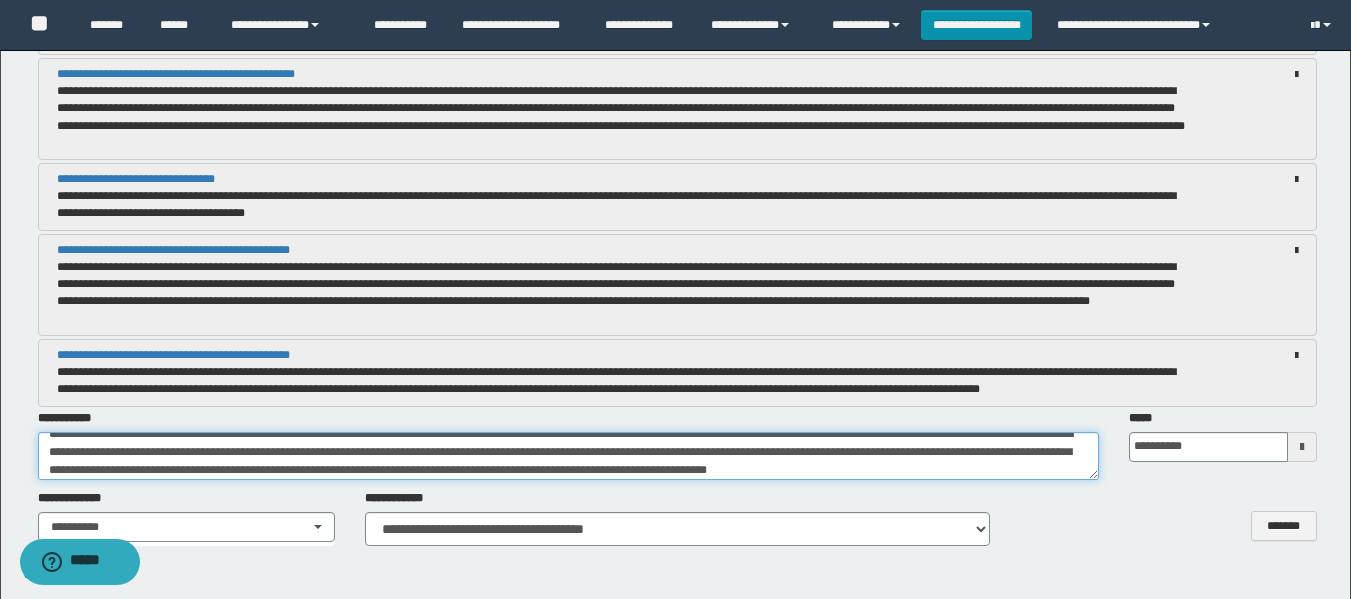scroll, scrollTop: 2, scrollLeft: 0, axis: vertical 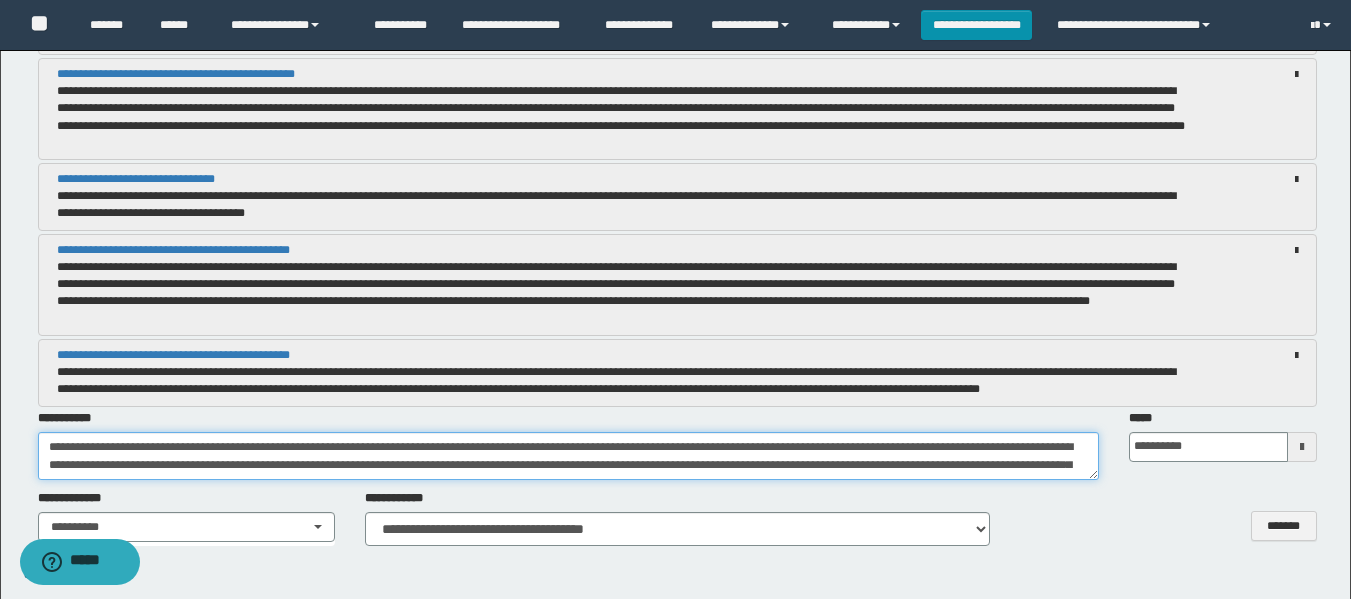 type on "**********" 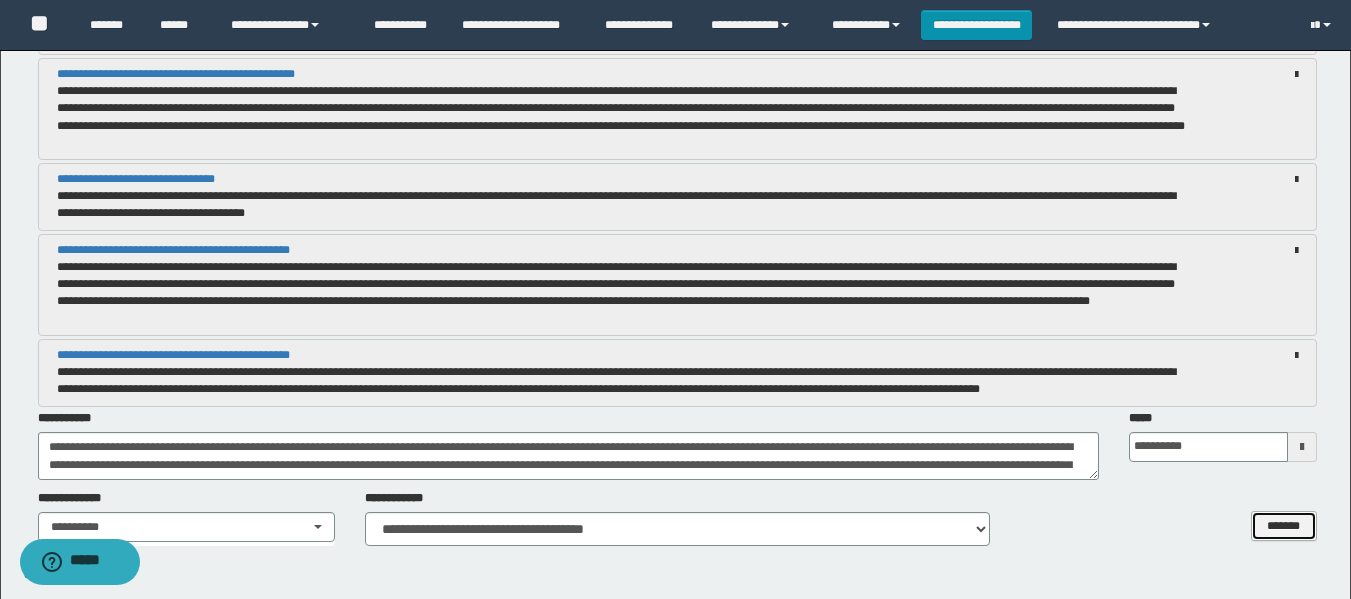 click on "*******" at bounding box center [1284, 526] 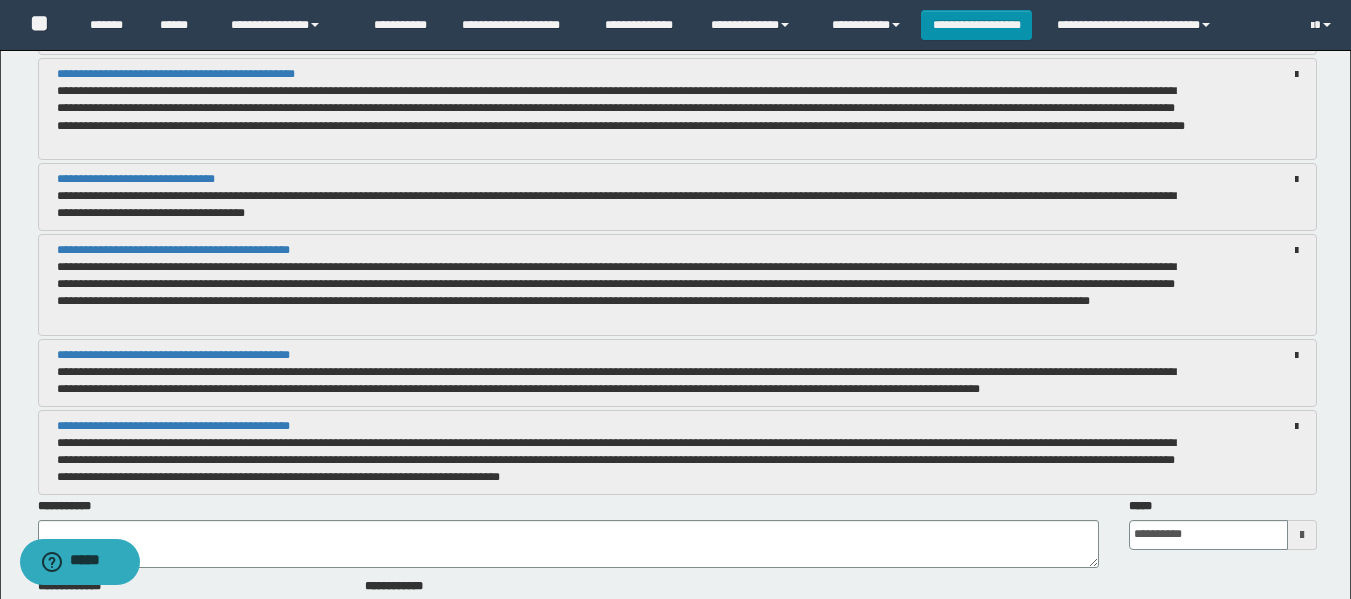 scroll, scrollTop: 2200, scrollLeft: 0, axis: vertical 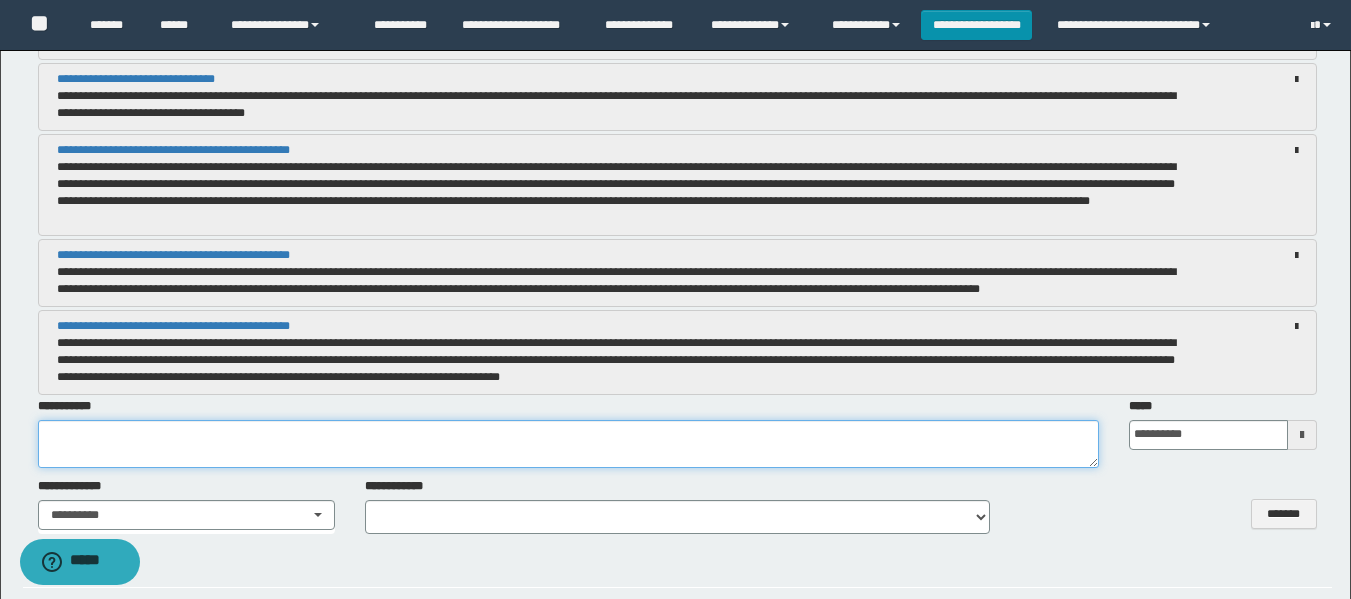 click at bounding box center (568, 444) 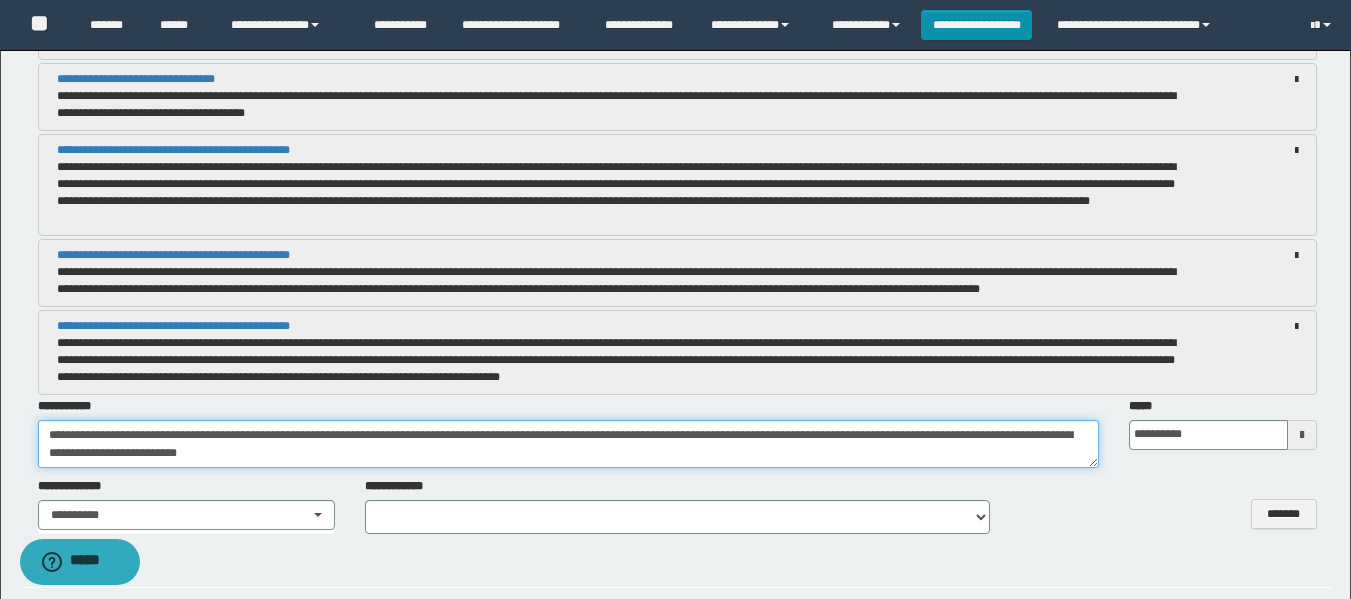 click on "**********" at bounding box center [568, 444] 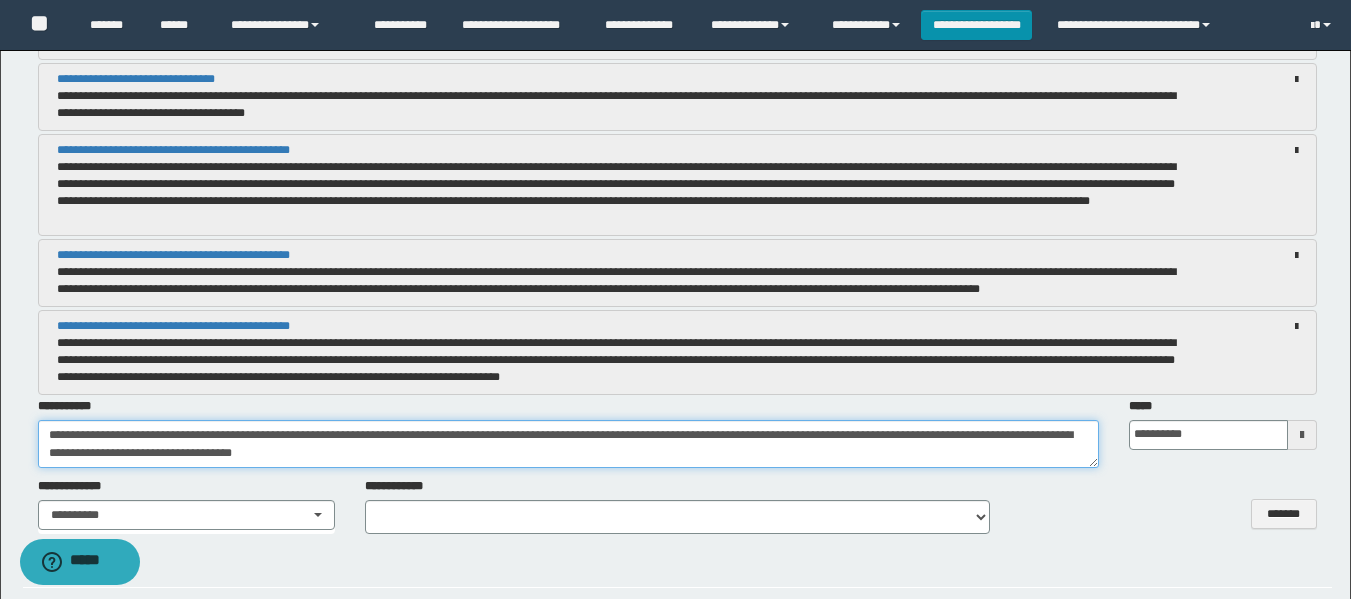 click on "**********" at bounding box center (568, 444) 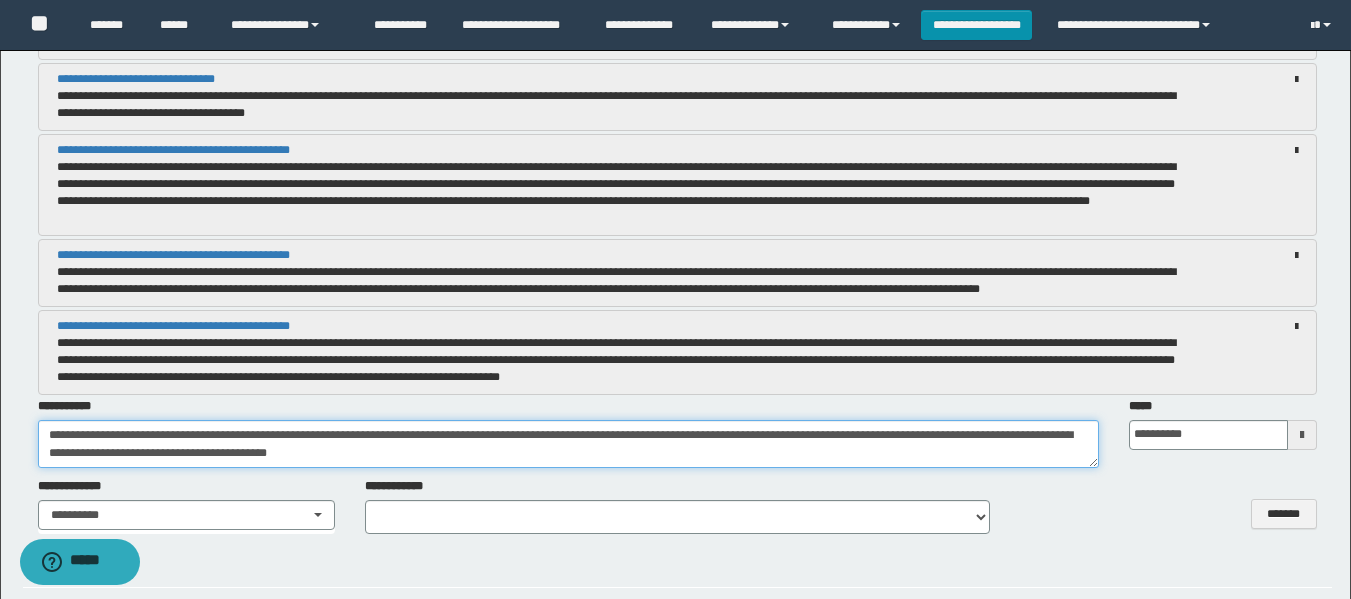 click on "**********" at bounding box center [568, 444] 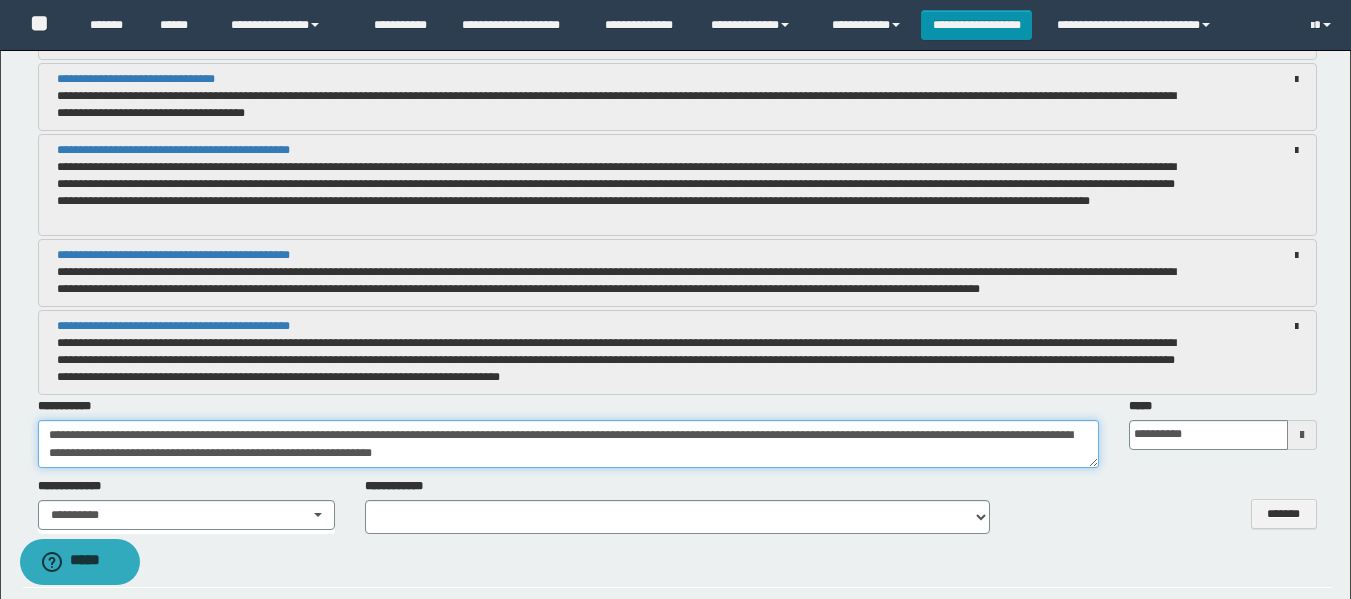 drag, startPoint x: 878, startPoint y: 432, endPoint x: 996, endPoint y: 440, distance: 118.270874 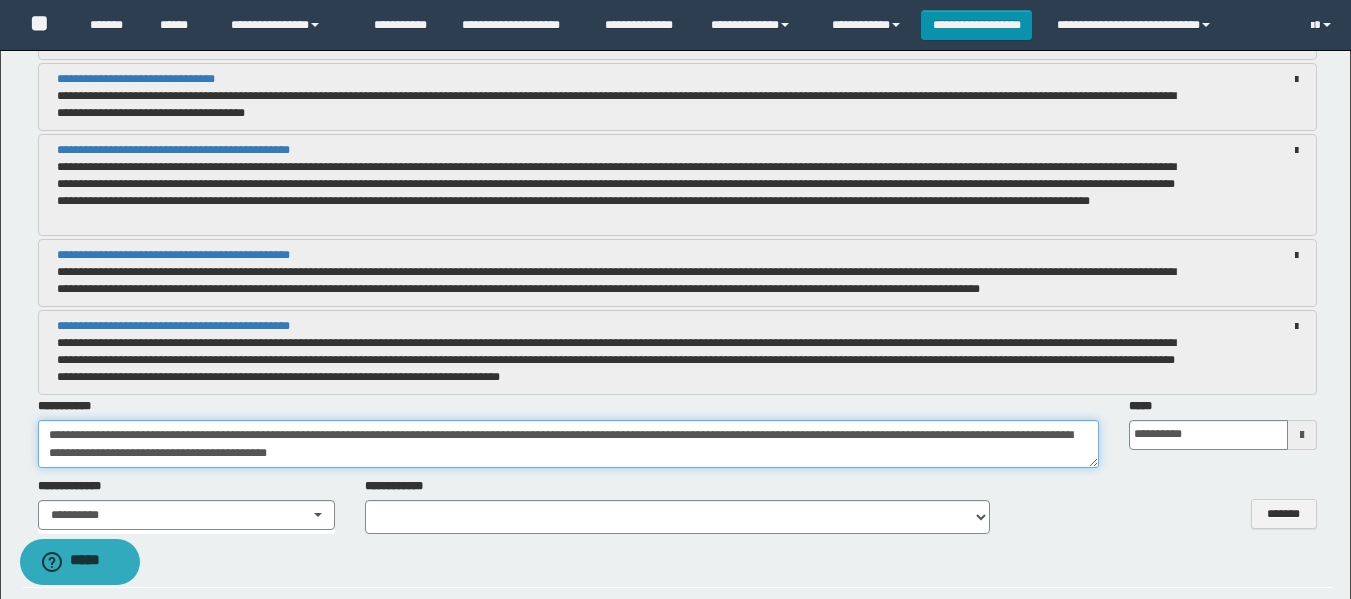 drag, startPoint x: 877, startPoint y: 433, endPoint x: 1072, endPoint y: 442, distance: 195.20758 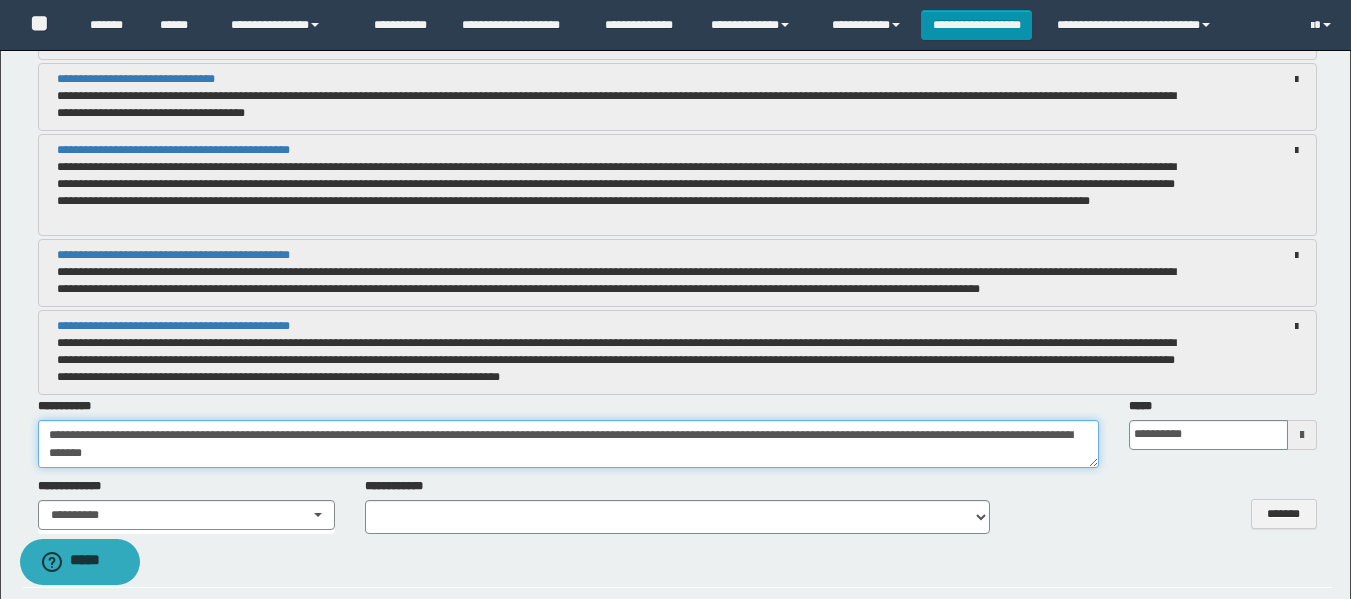 click on "**********" at bounding box center (568, 444) 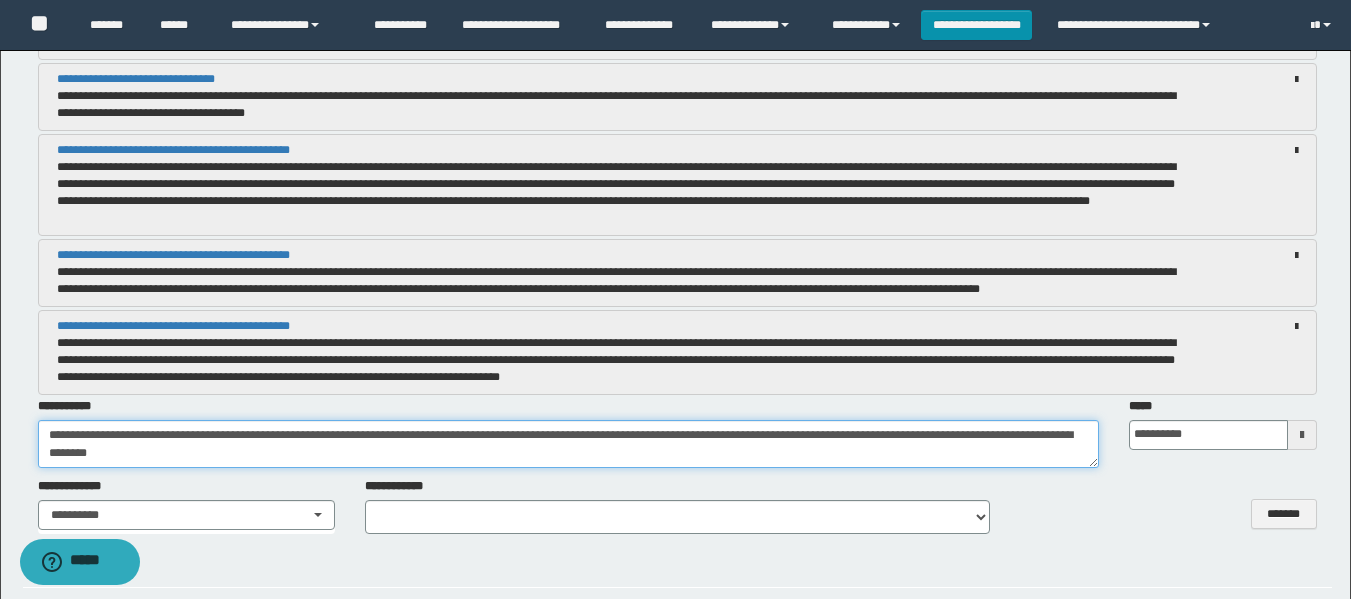 paste on "**********" 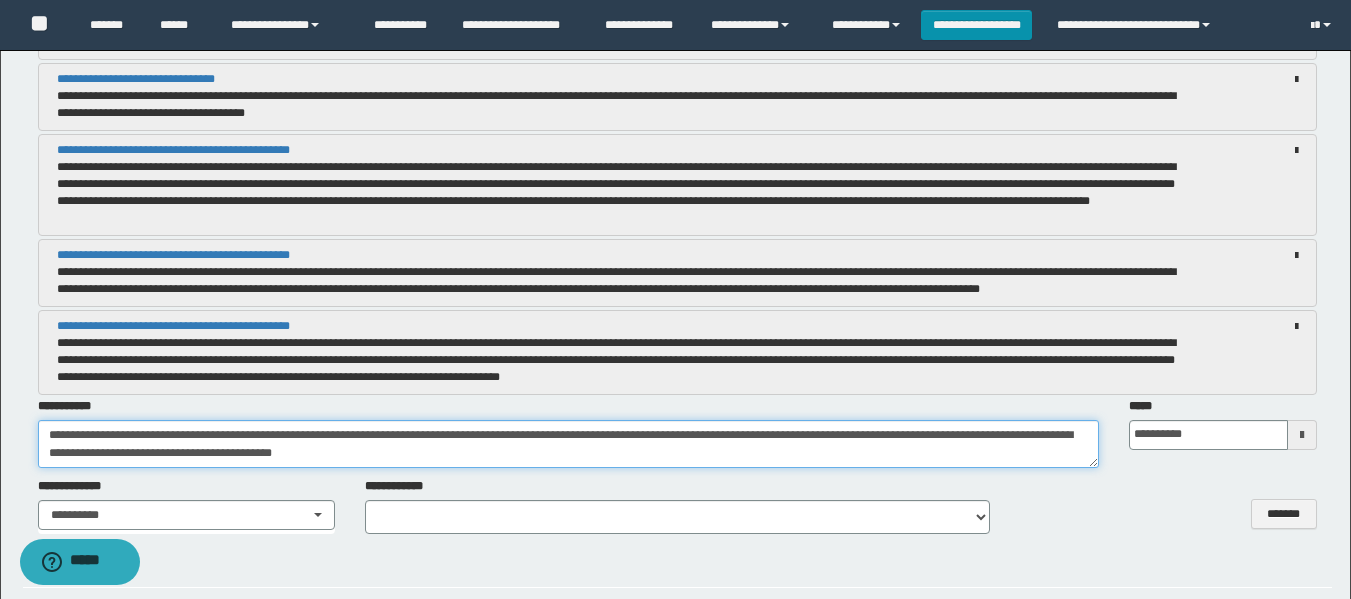click on "**********" at bounding box center [568, 444] 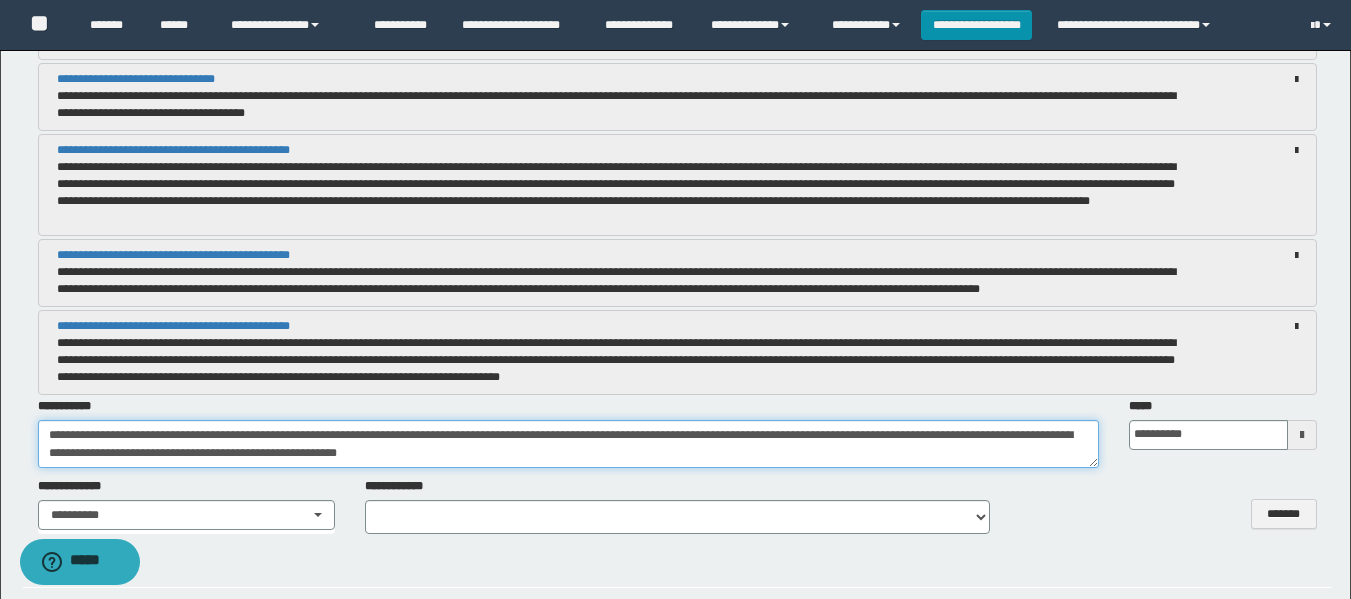 click on "**********" at bounding box center (568, 444) 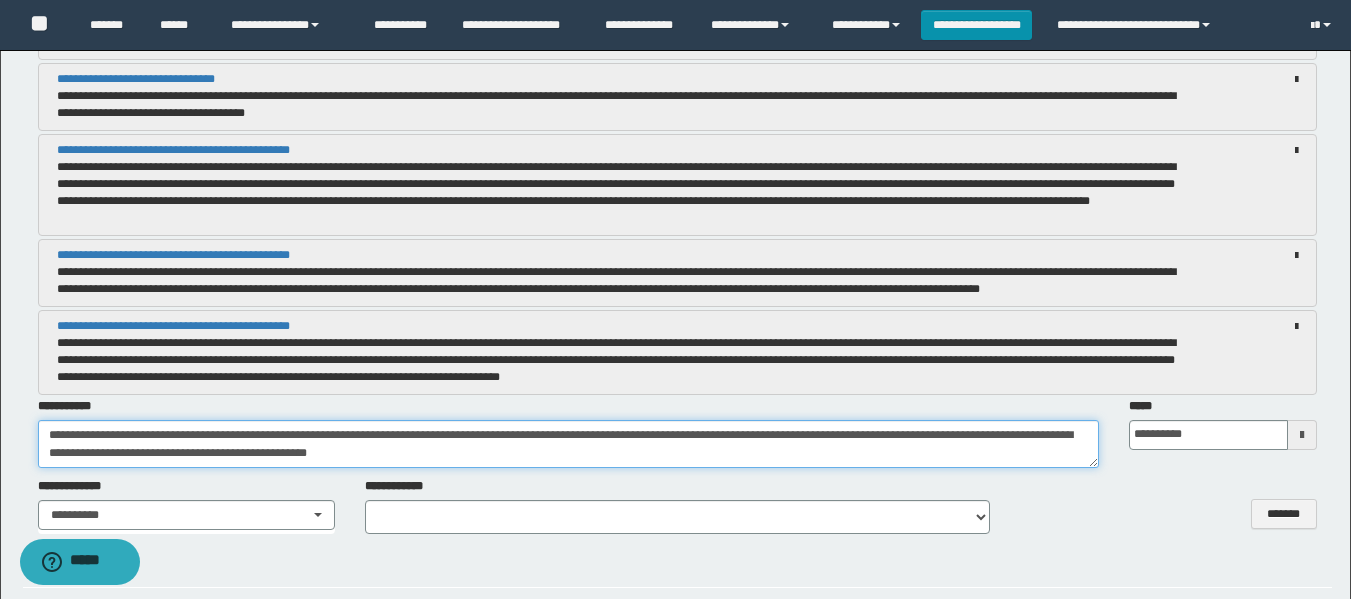 click on "**********" at bounding box center (568, 444) 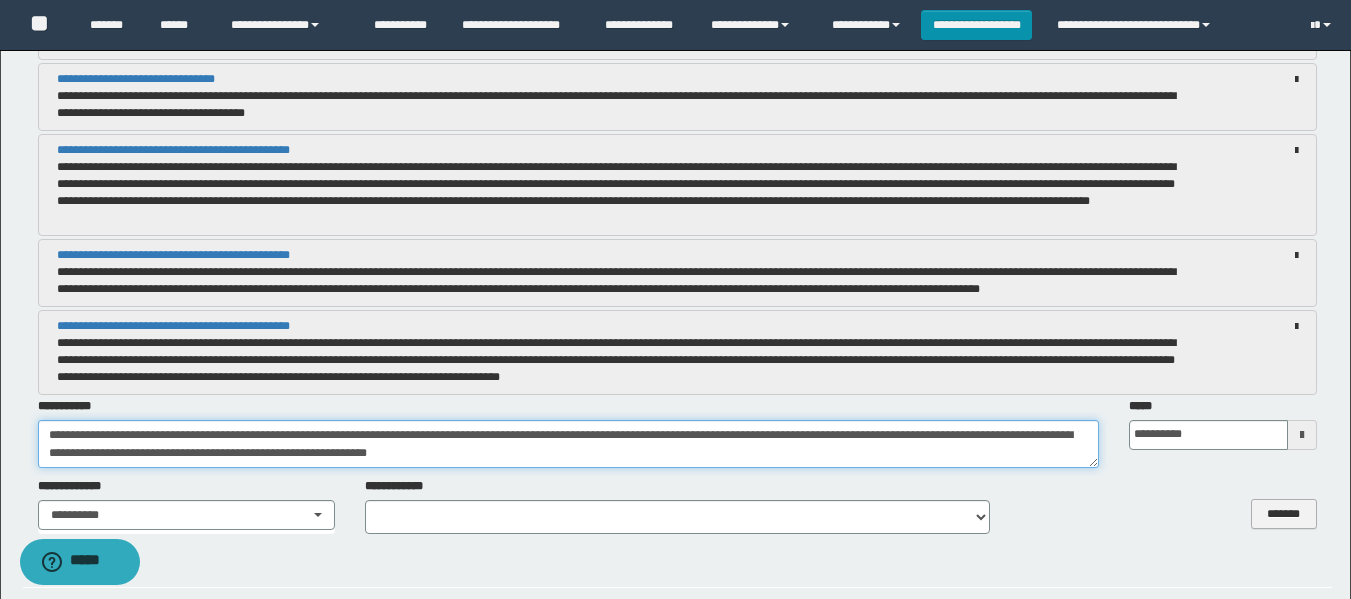 type on "**********" 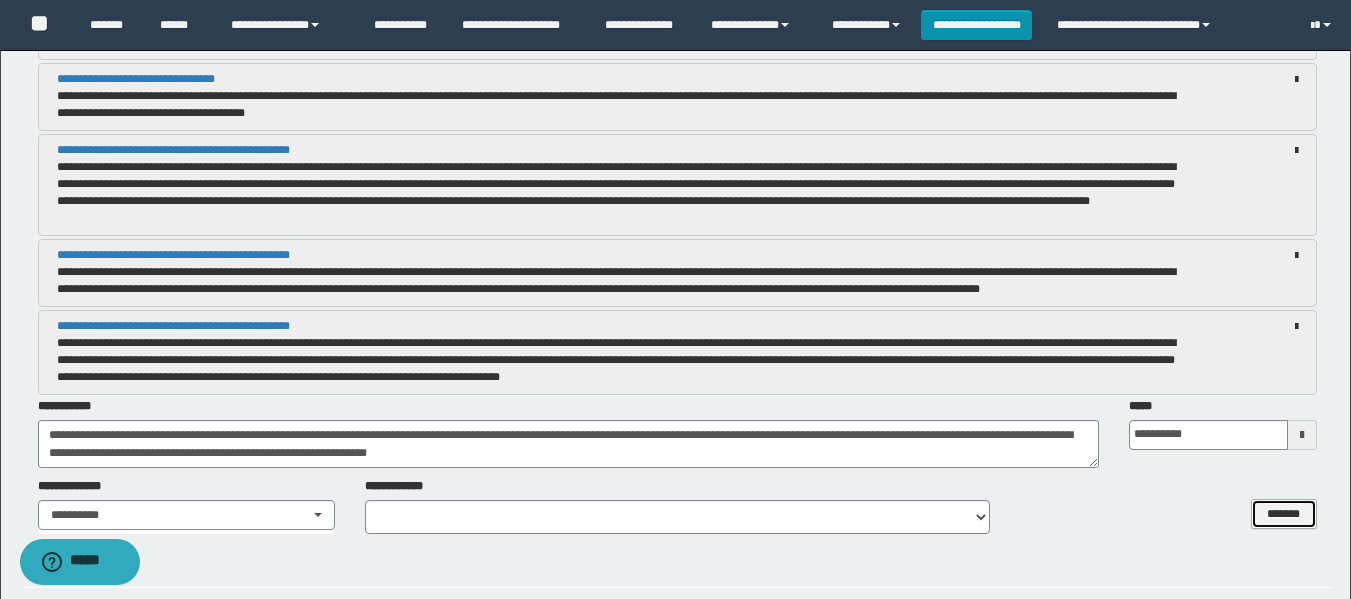 click on "*******" at bounding box center [1284, 514] 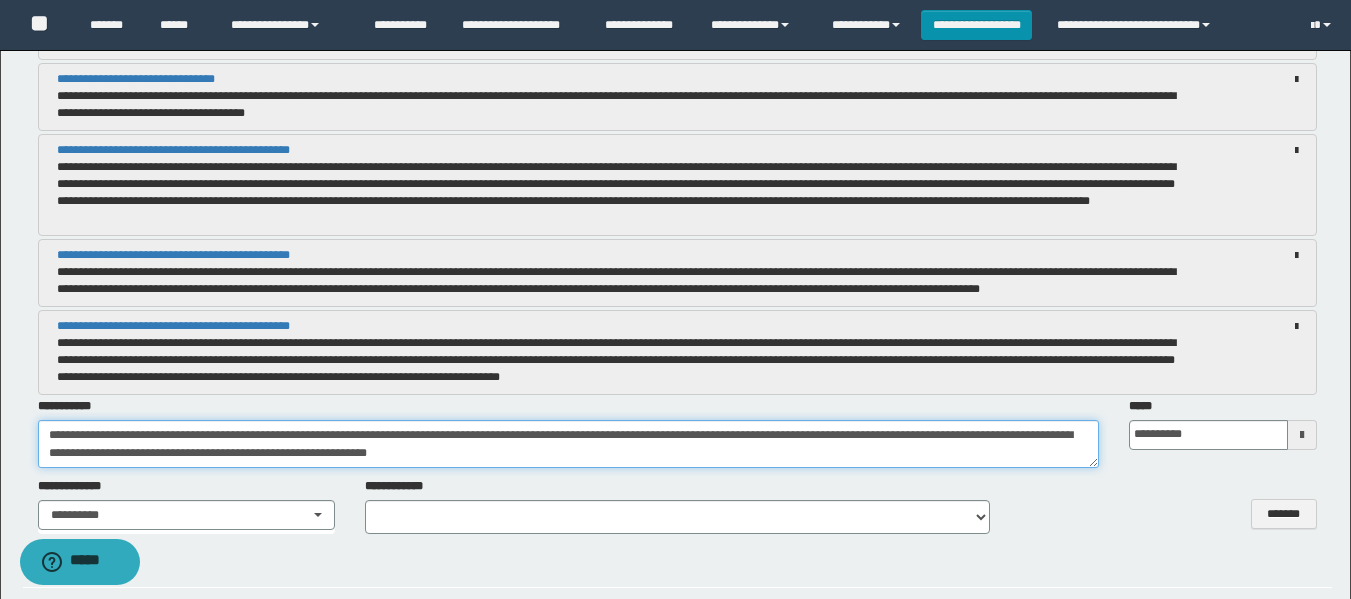 drag, startPoint x: 45, startPoint y: 432, endPoint x: 529, endPoint y: 462, distance: 484.92886 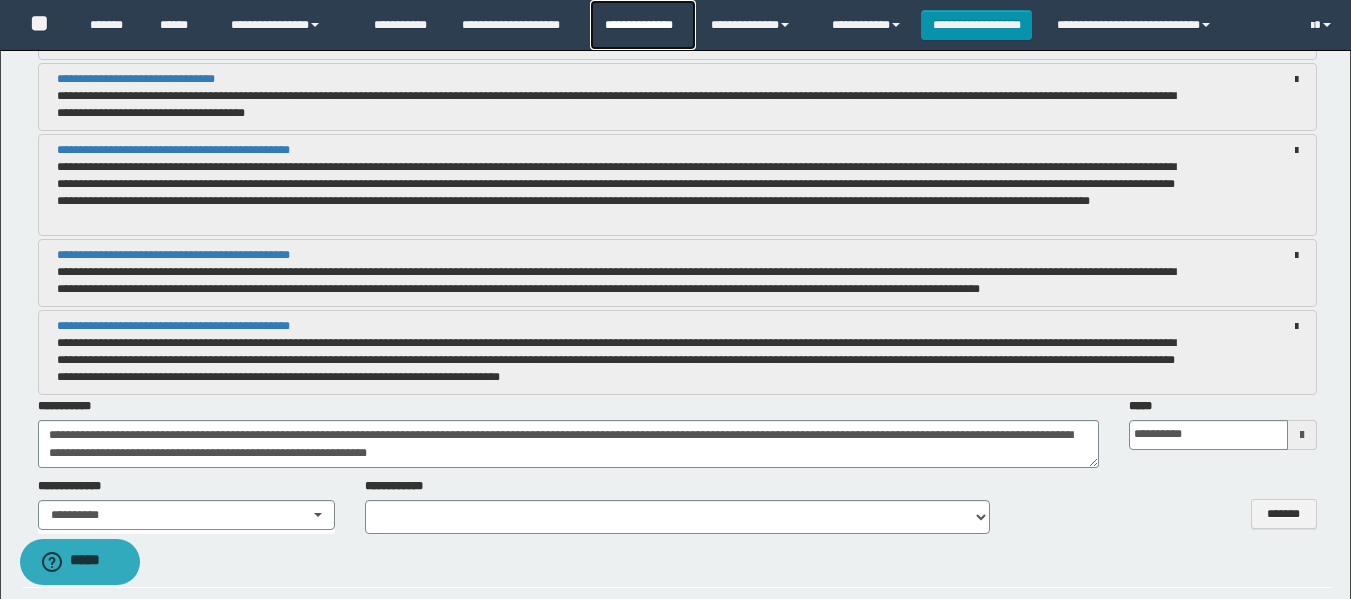 click on "**********" at bounding box center [642, 25] 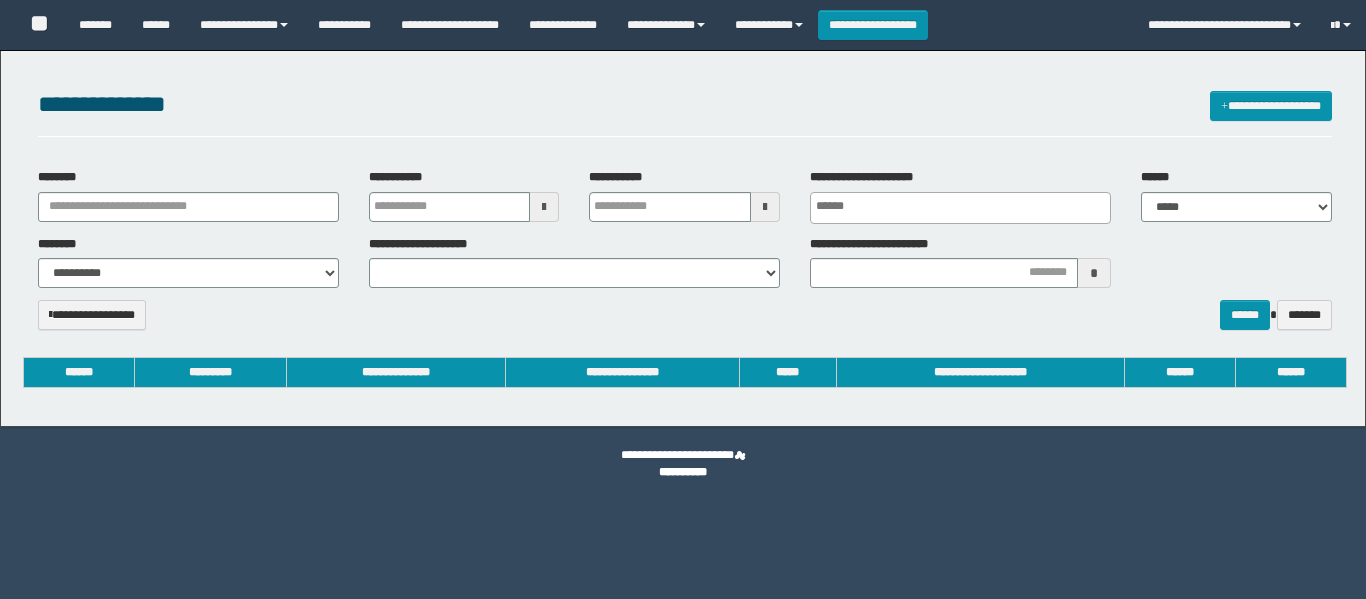 select 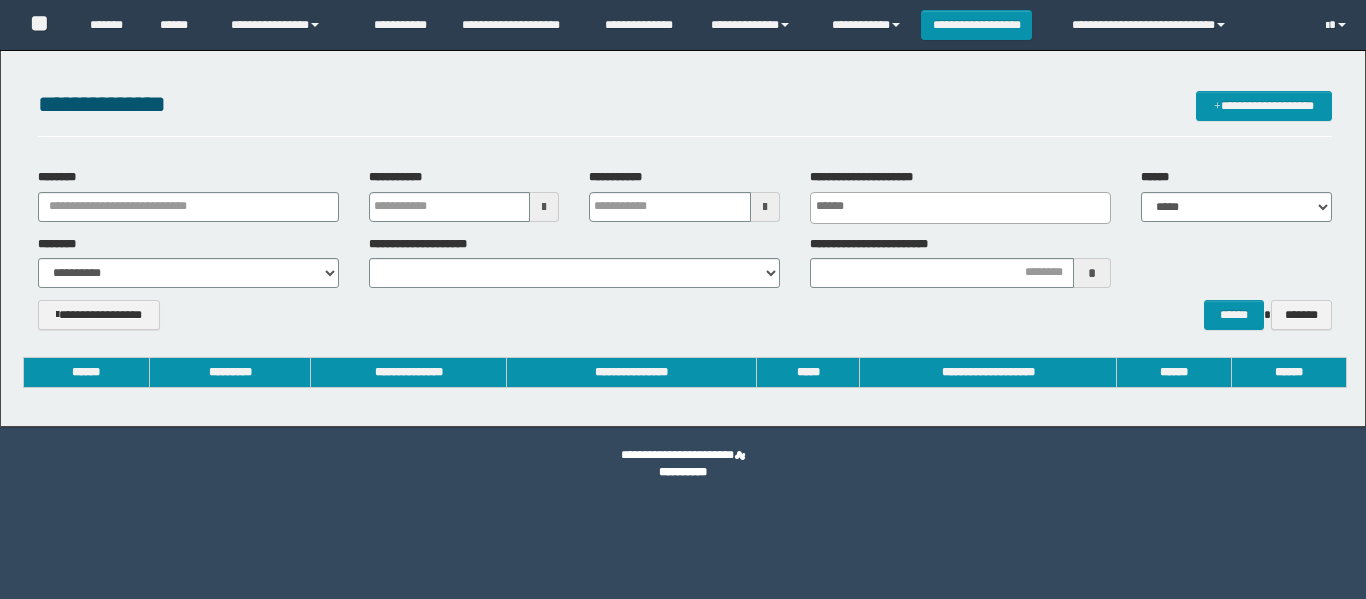 scroll, scrollTop: 0, scrollLeft: 0, axis: both 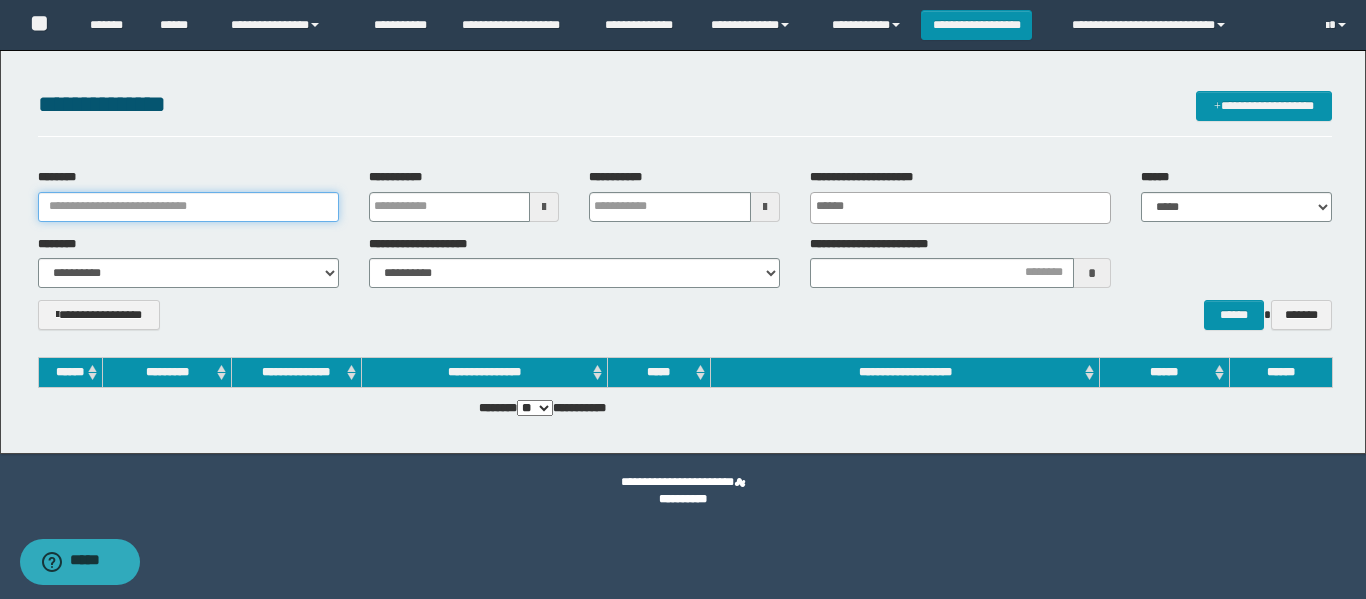 click on "********" at bounding box center [188, 207] 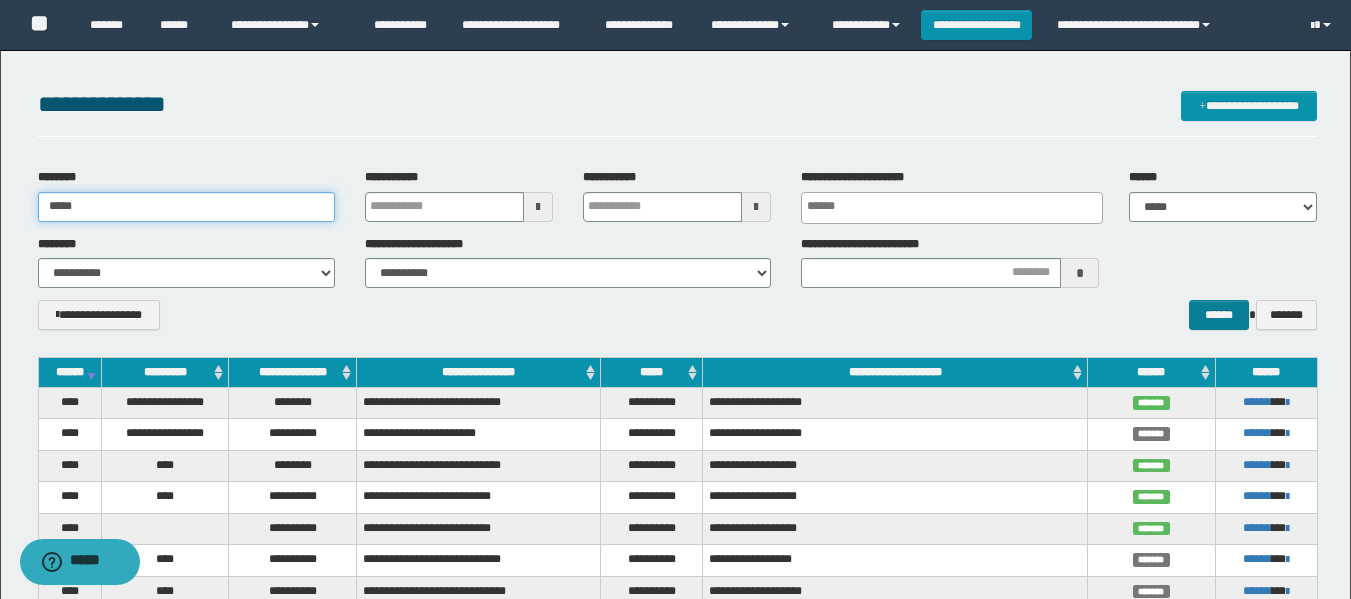 type on "*****" 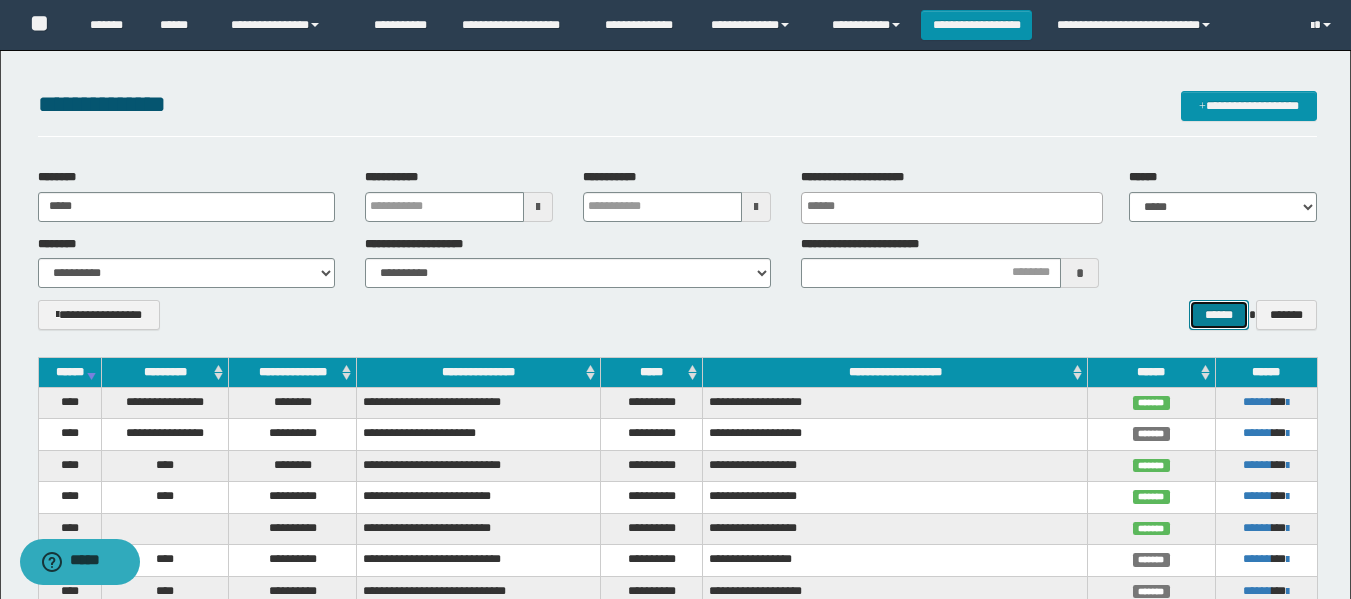 click on "******" at bounding box center (1218, 315) 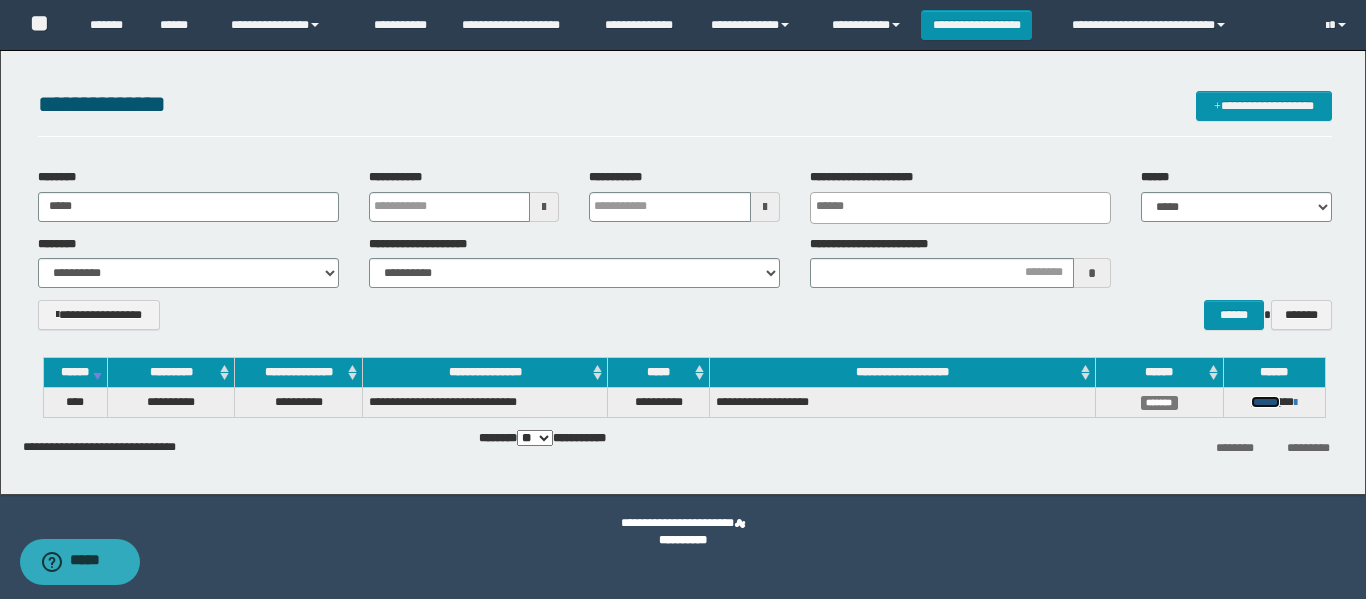 click on "******" at bounding box center [1265, 402] 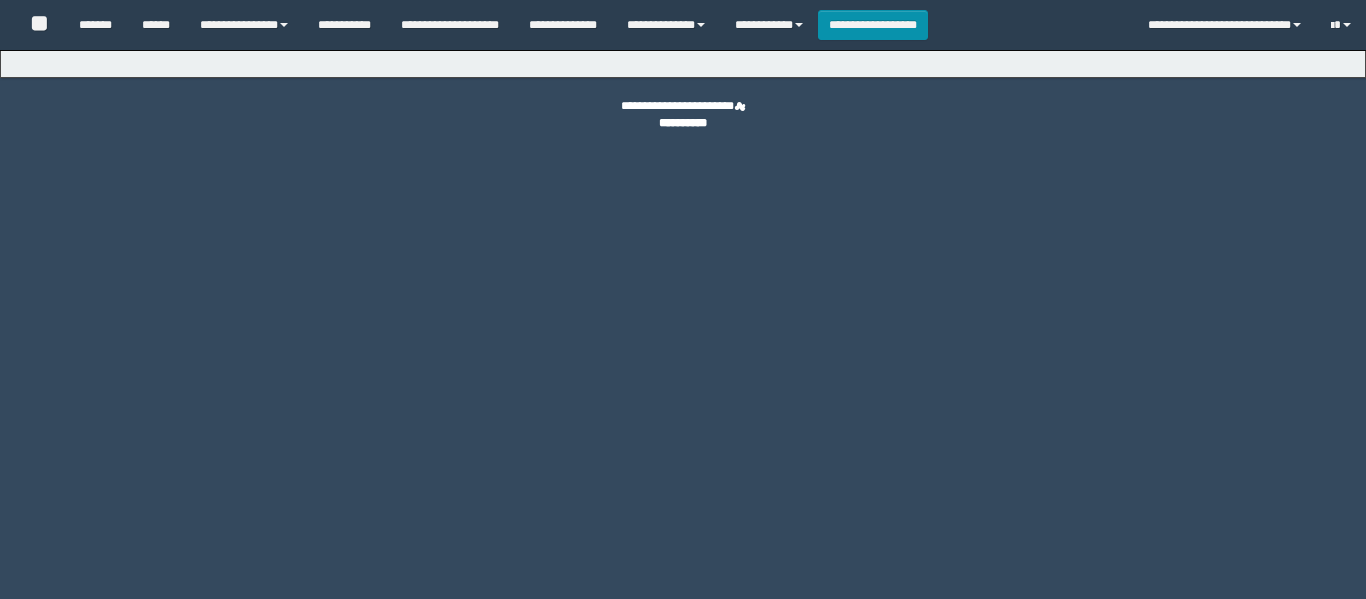 scroll, scrollTop: 0, scrollLeft: 0, axis: both 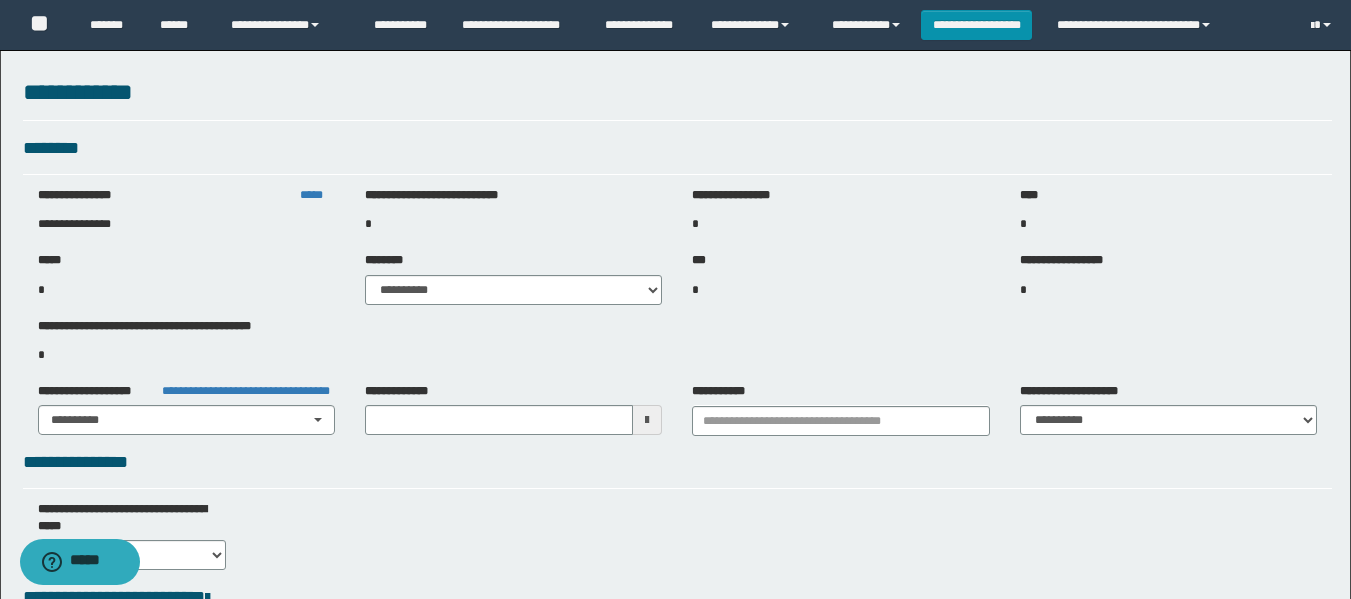 type on "**********" 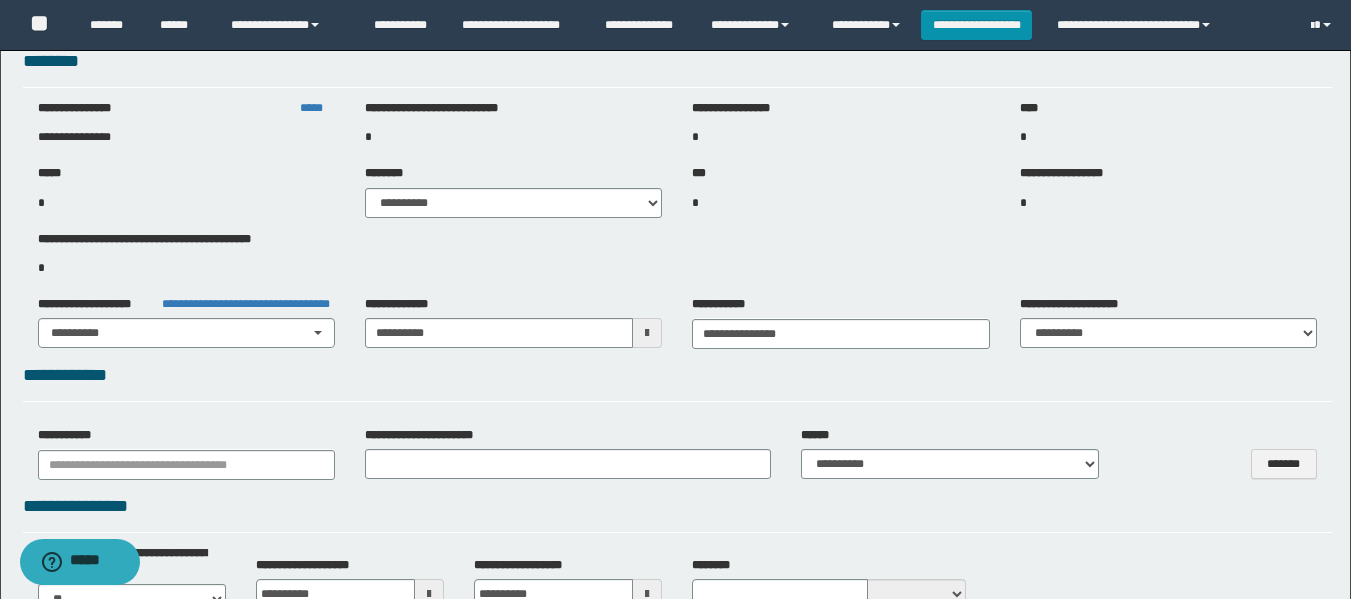 select on "***" 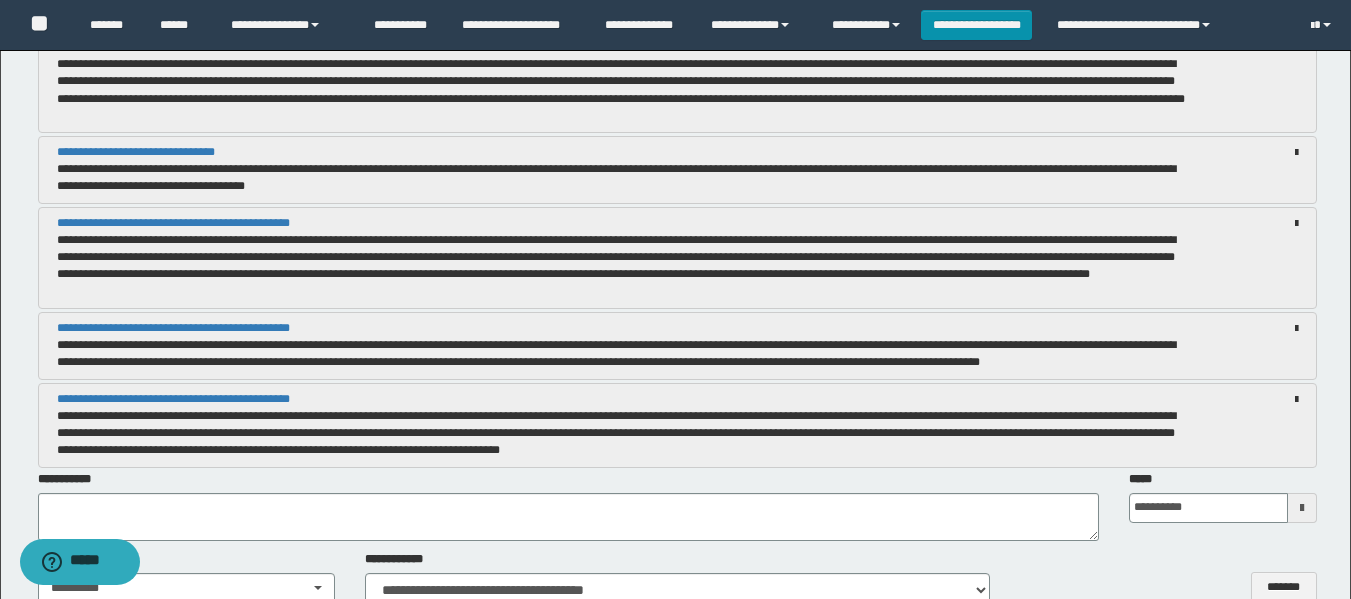 scroll, scrollTop: 2200, scrollLeft: 0, axis: vertical 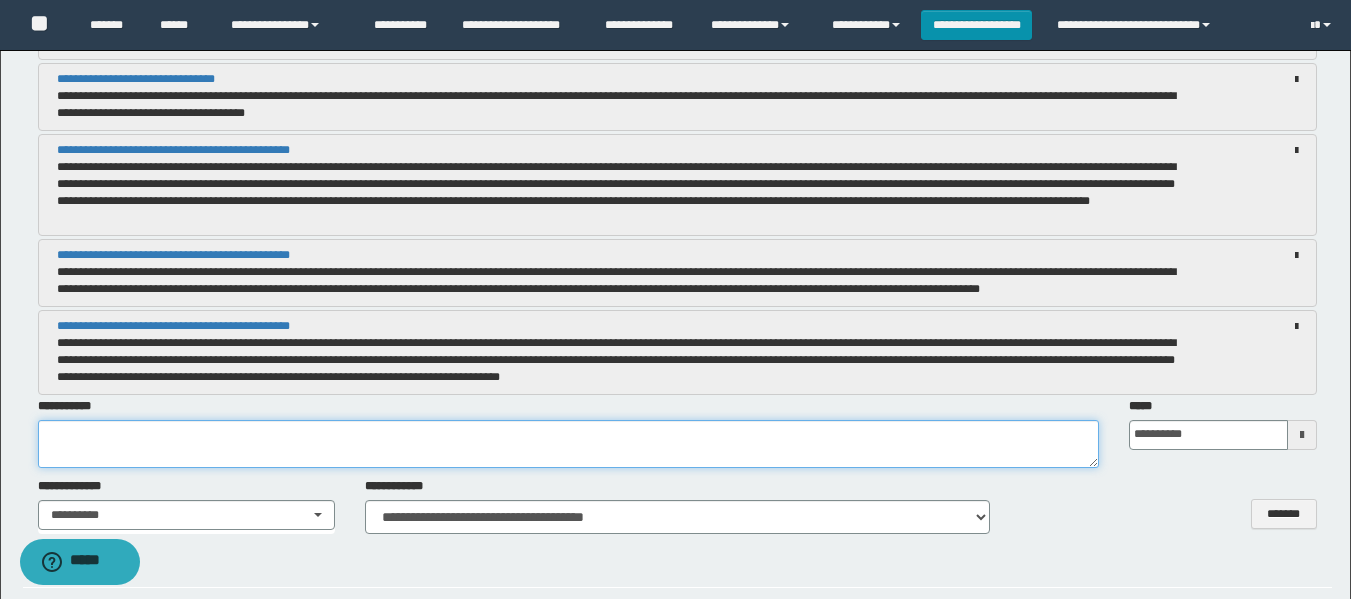 click at bounding box center [568, 444] 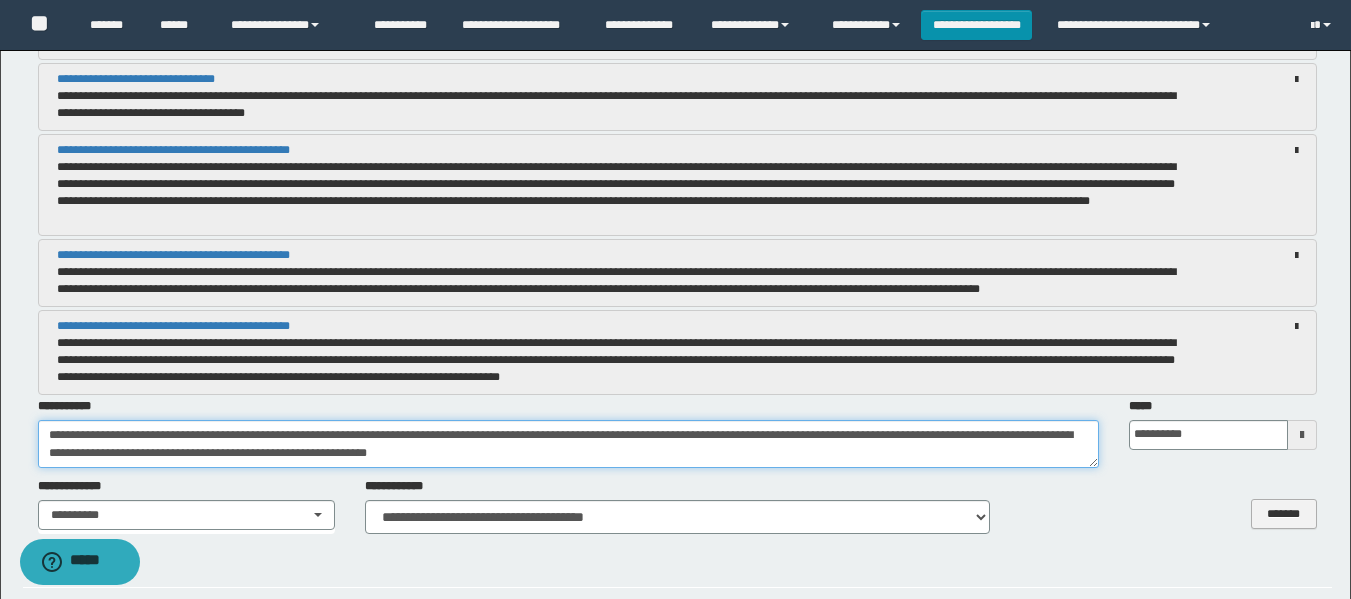type on "**********" 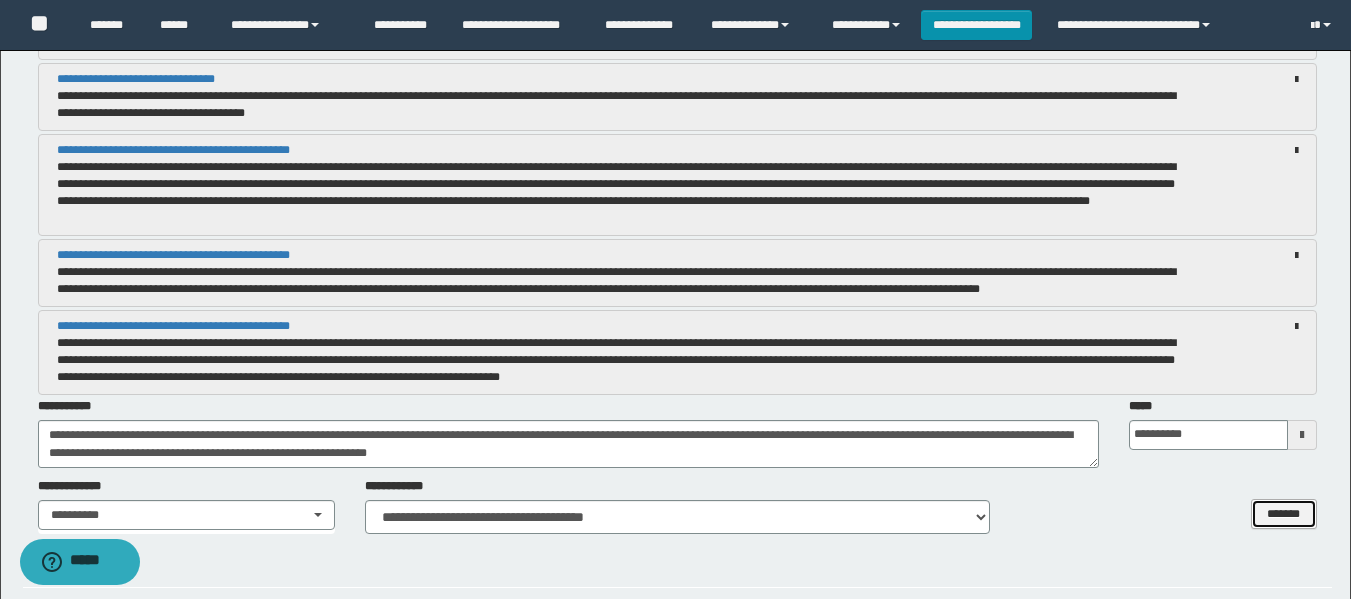 click on "*******" at bounding box center [1284, 514] 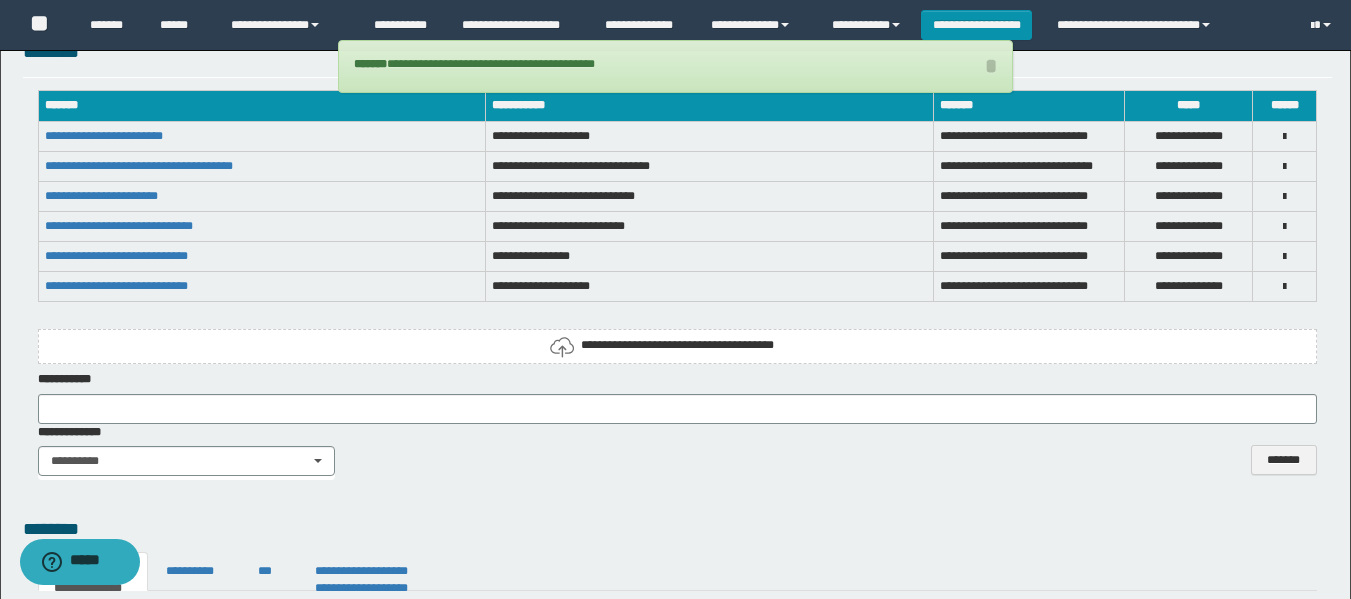 scroll, scrollTop: 2900, scrollLeft: 0, axis: vertical 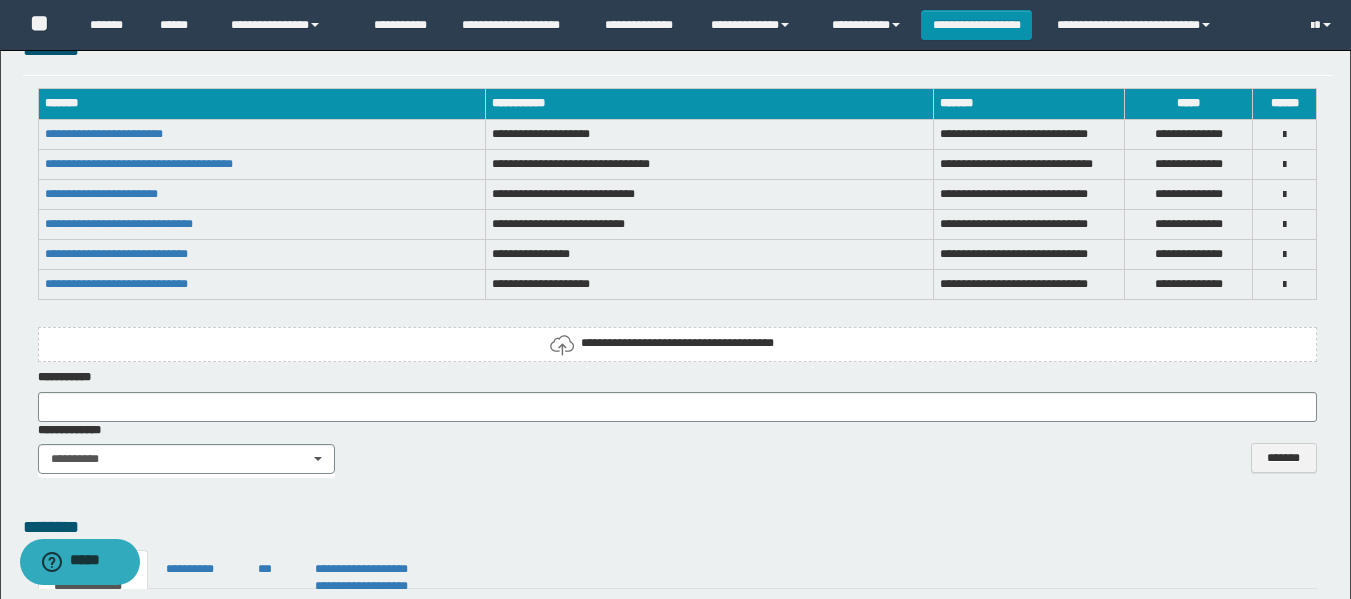 click on "**********" at bounding box center (677, 343) 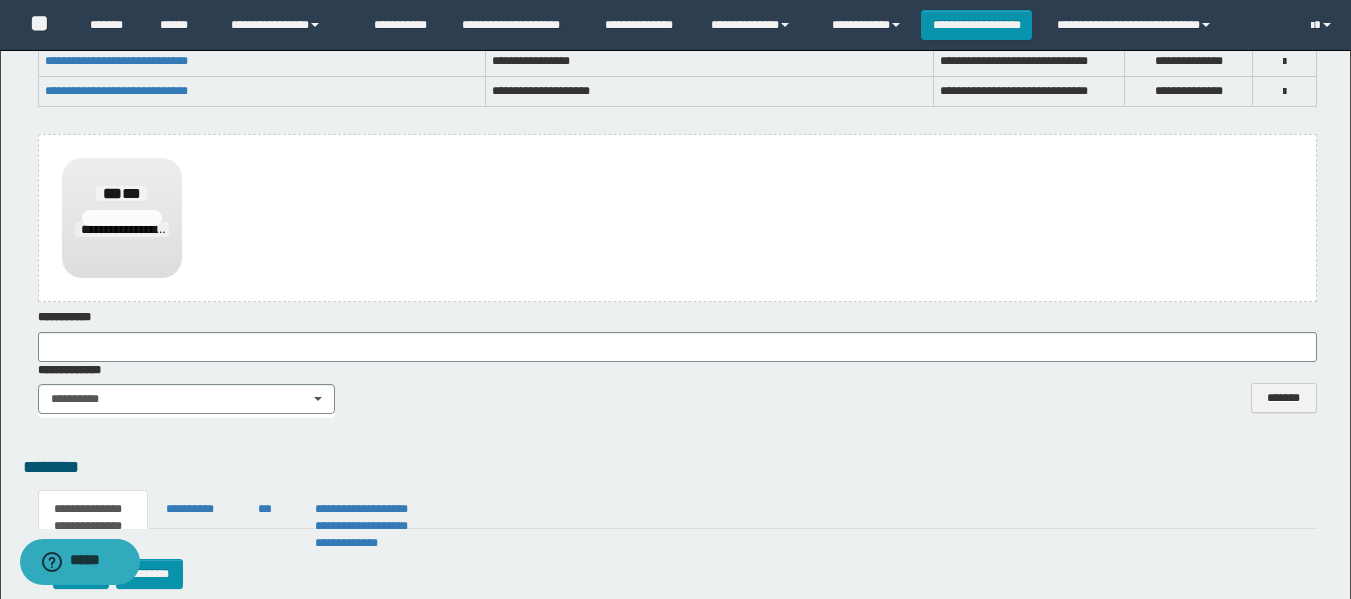 scroll, scrollTop: 3100, scrollLeft: 0, axis: vertical 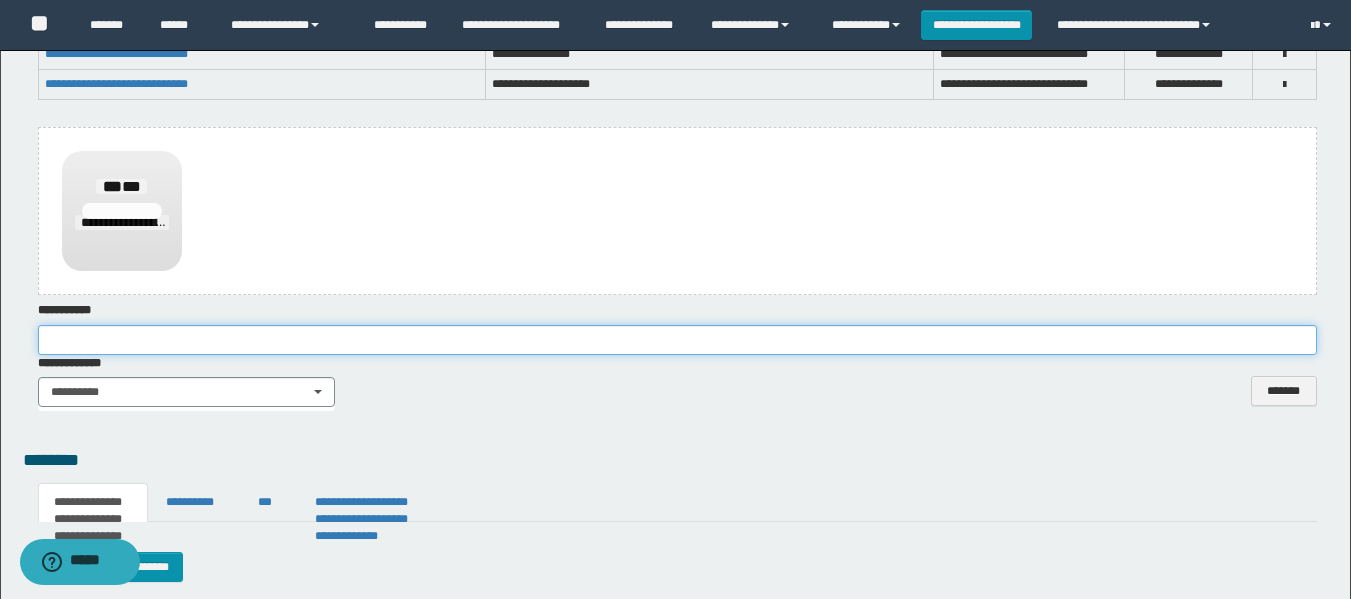 click at bounding box center (677, 340) 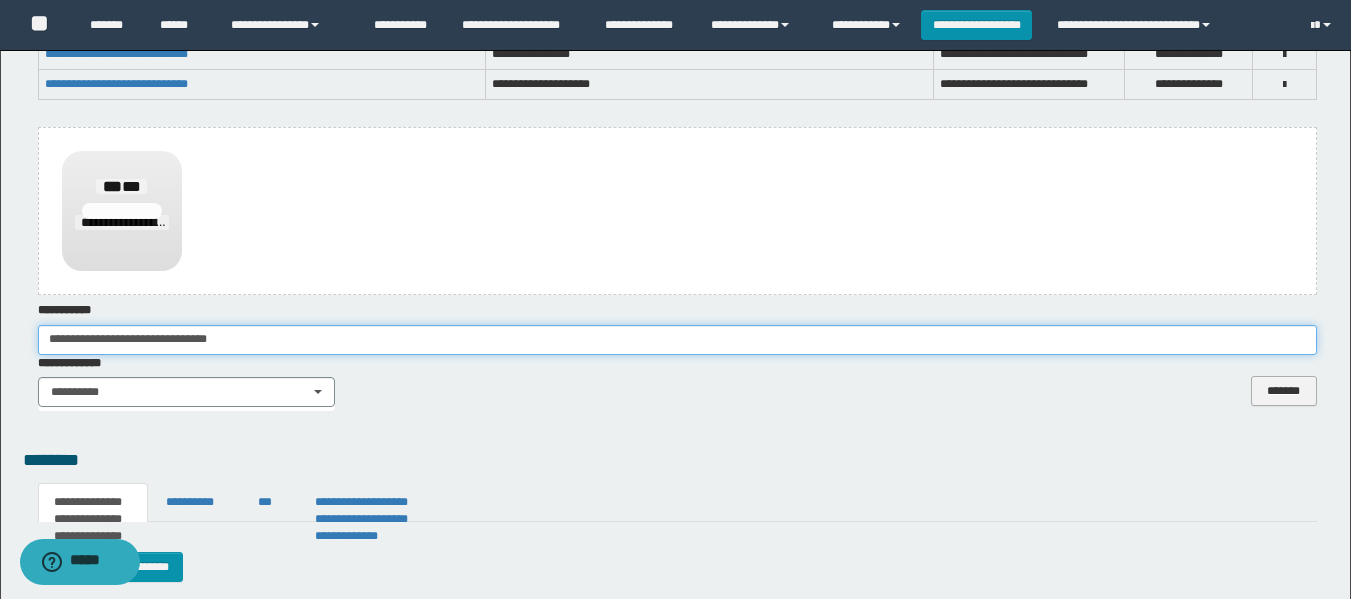 type on "**********" 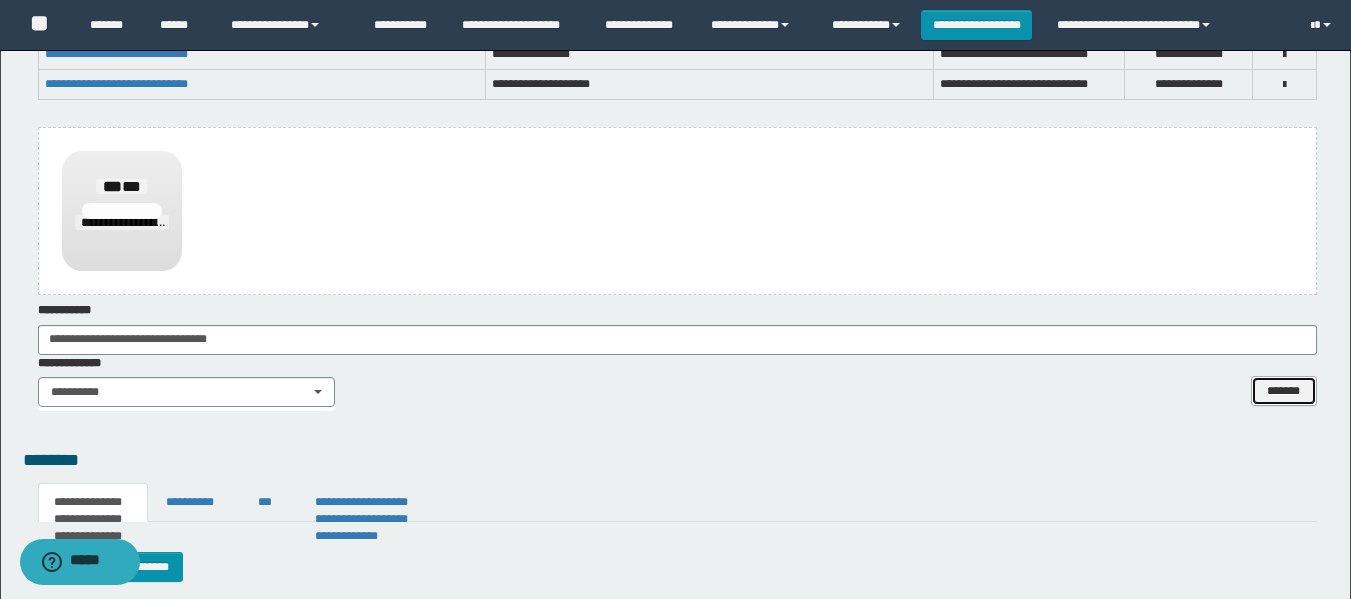 click on "*******" at bounding box center [1284, 391] 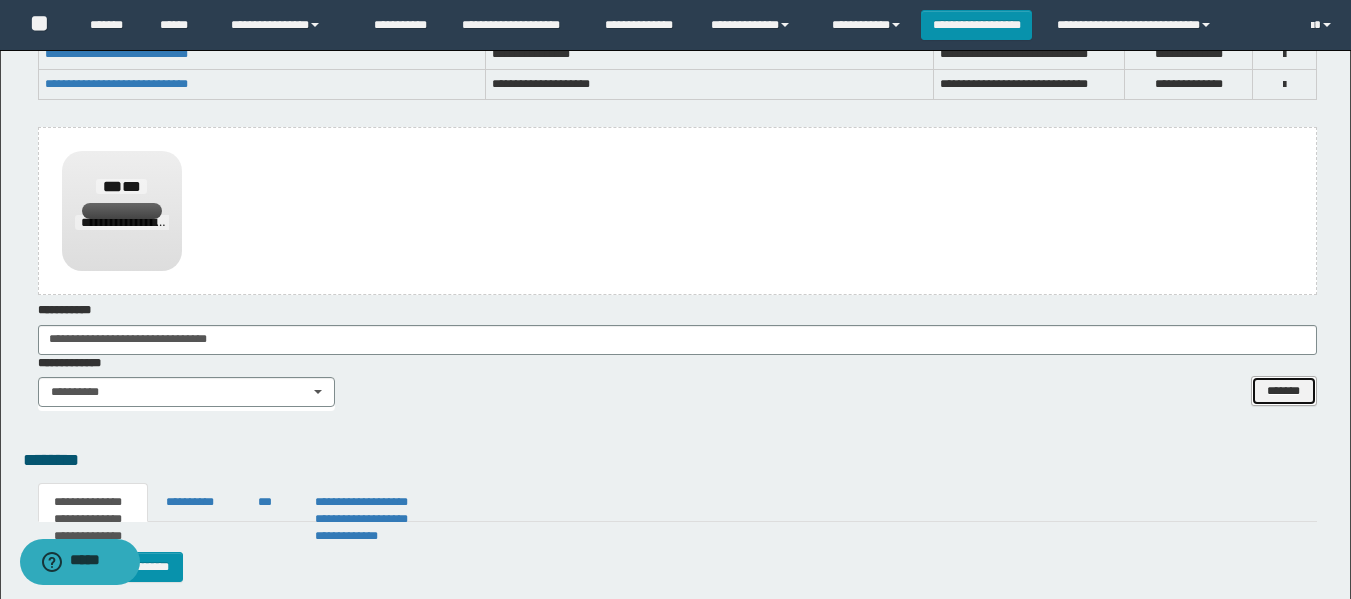 type 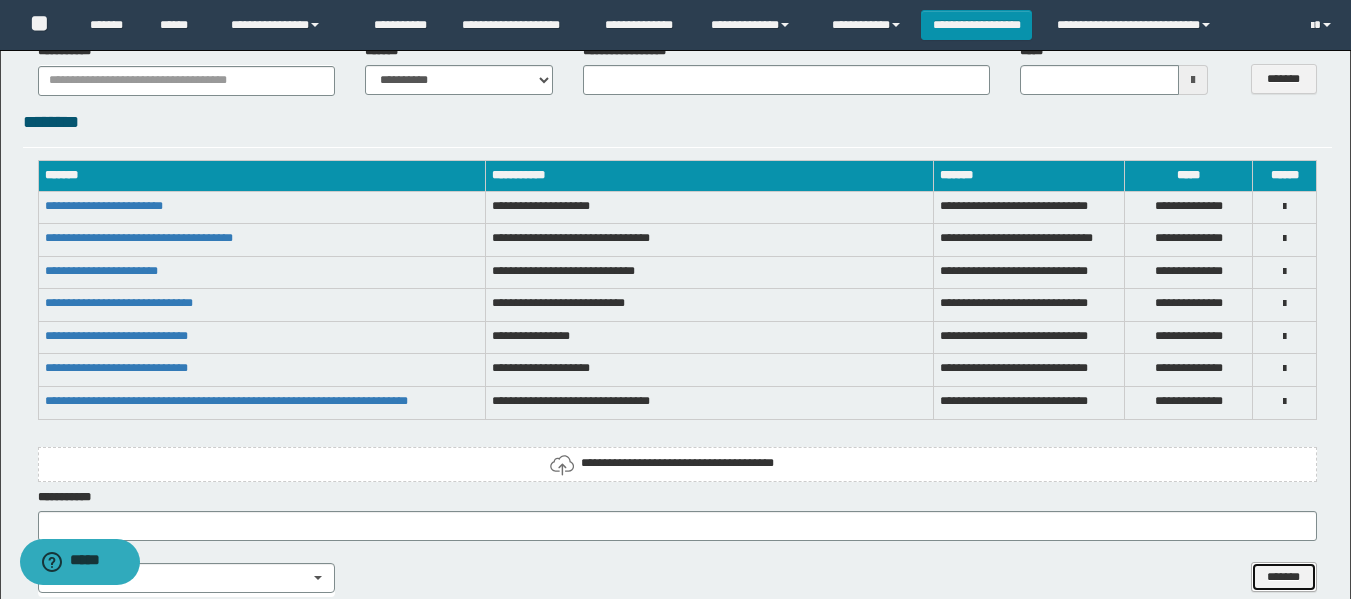 scroll, scrollTop: 2800, scrollLeft: 0, axis: vertical 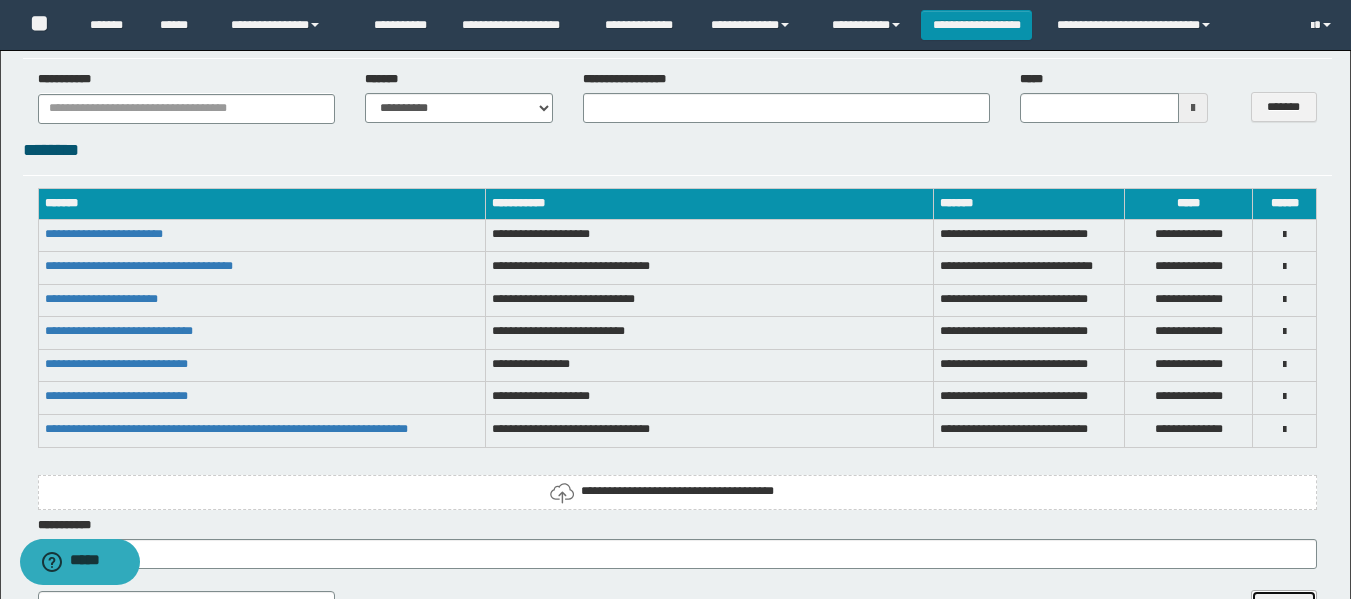 type 